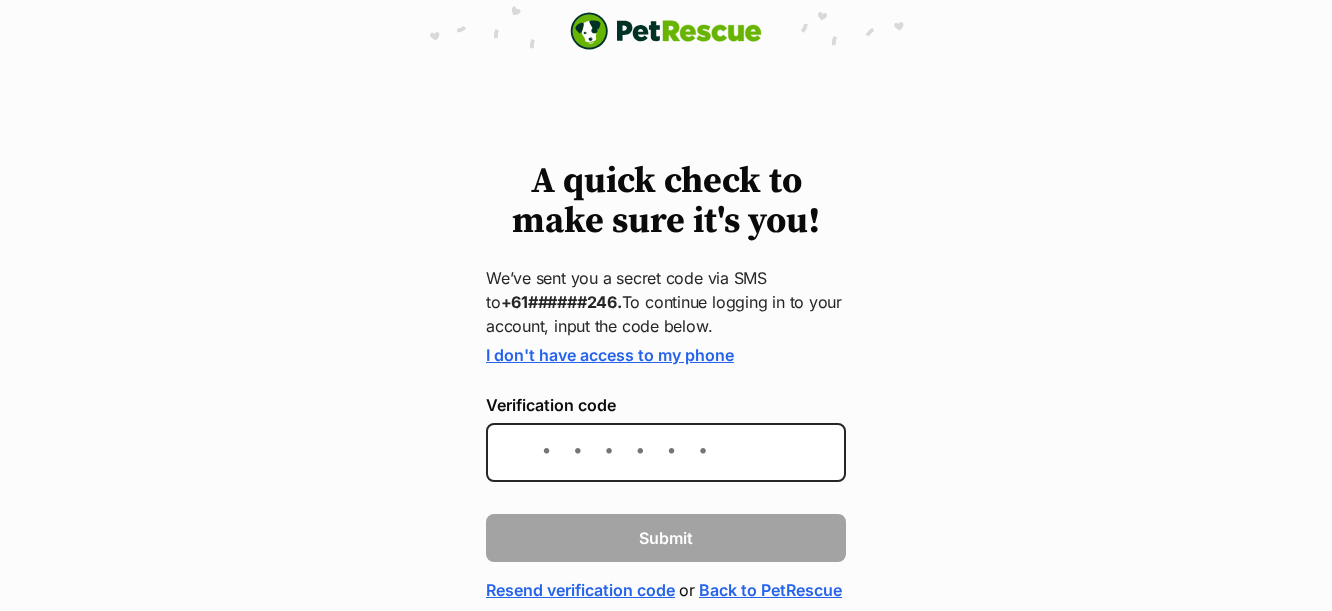 scroll, scrollTop: 0, scrollLeft: 0, axis: both 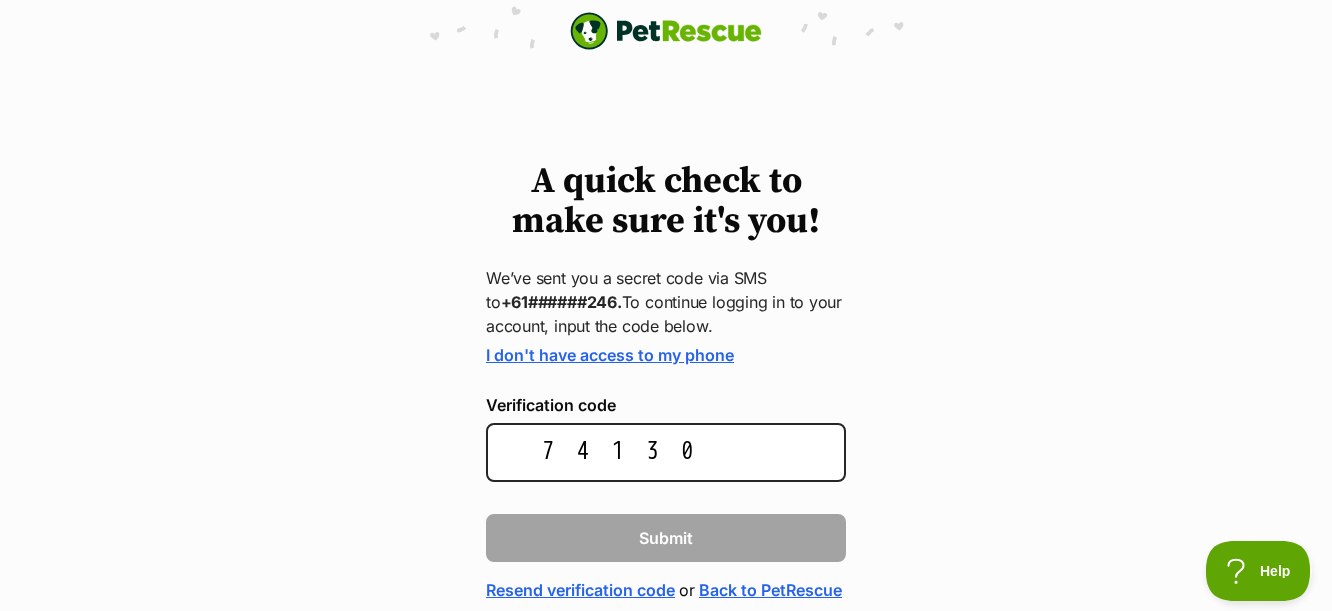 type on "741309" 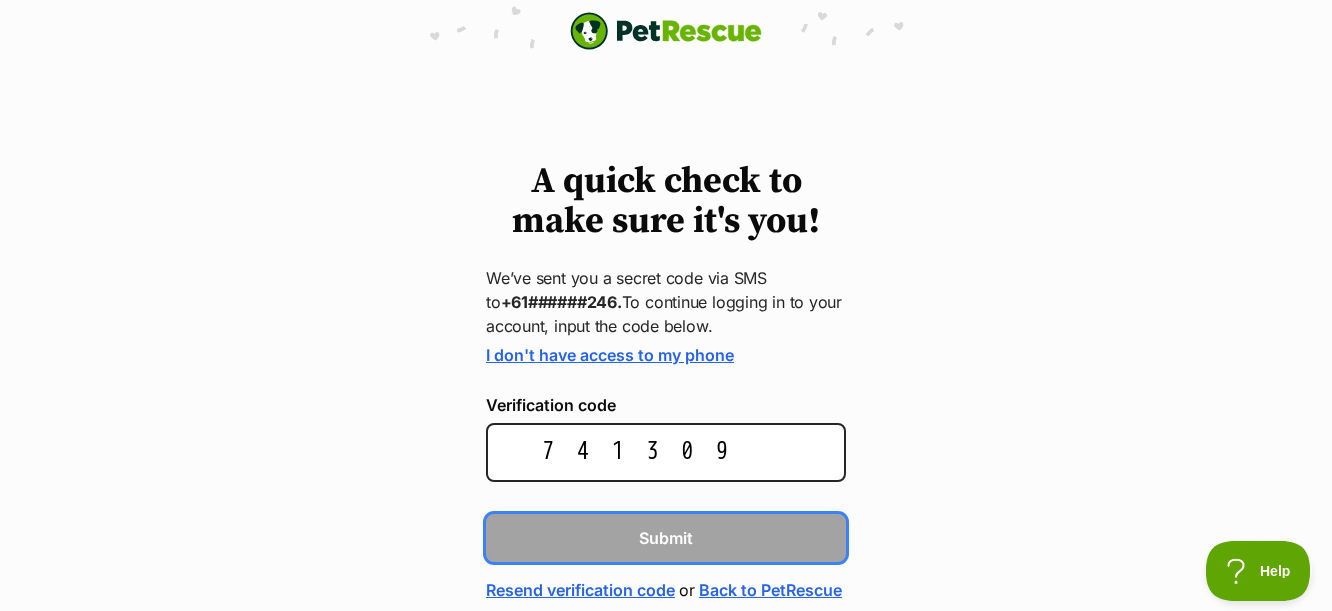 type 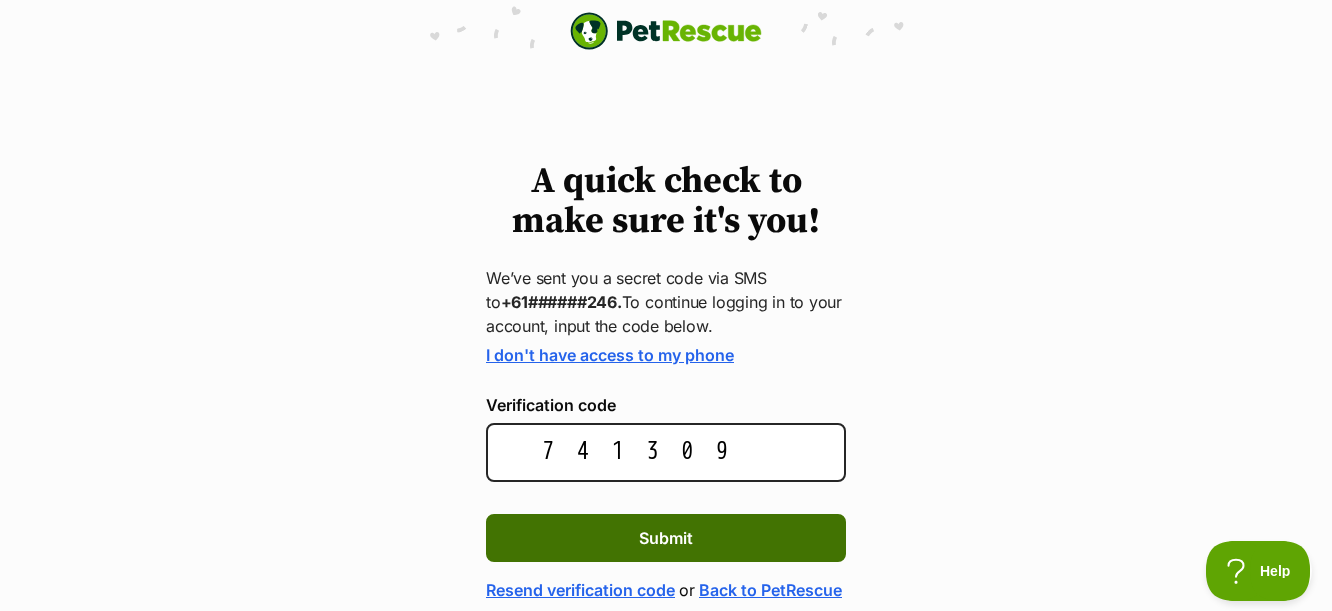 click on "Submit" at bounding box center (666, 538) 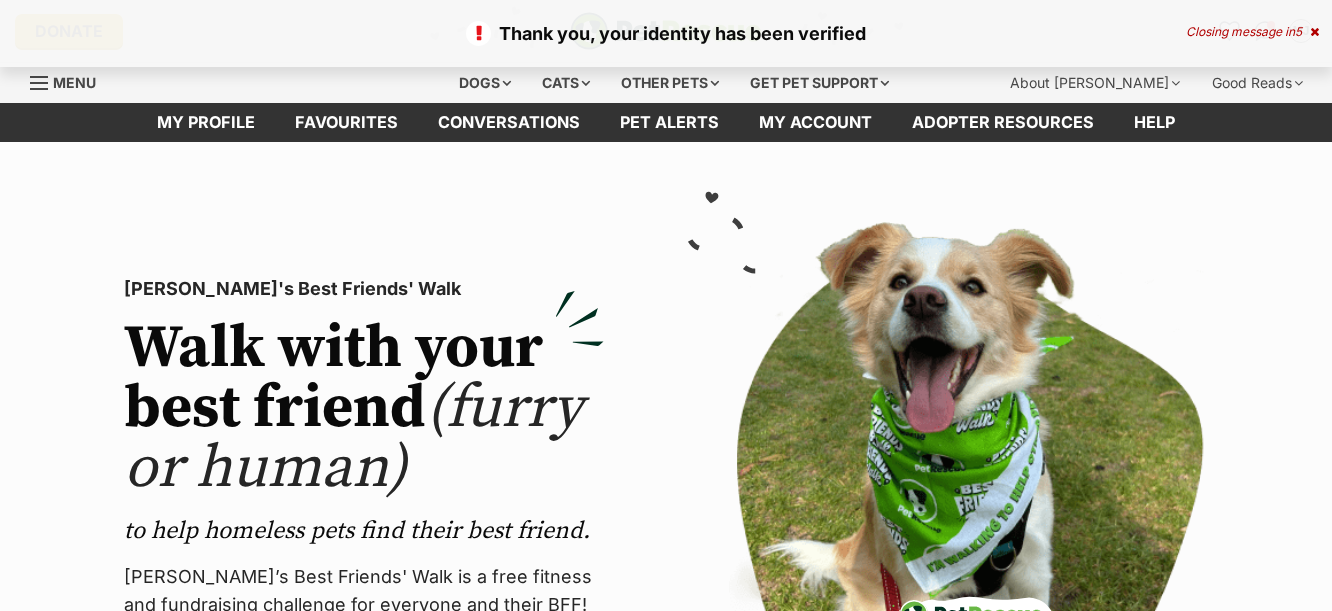 scroll, scrollTop: 0, scrollLeft: 0, axis: both 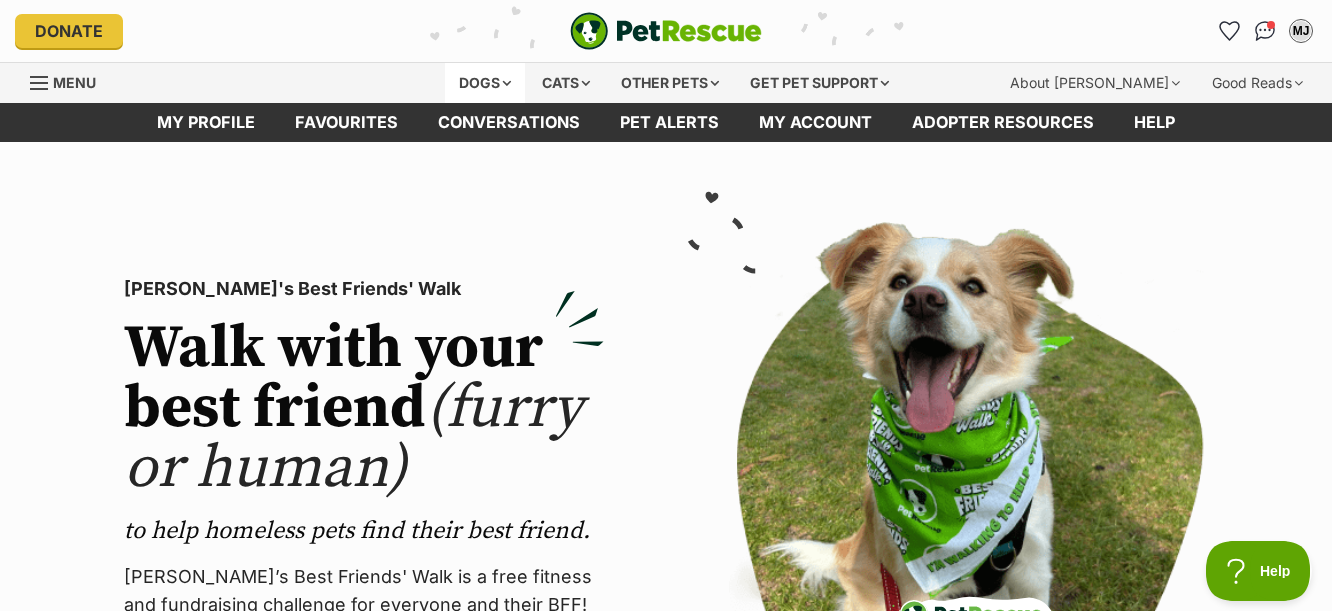 click on "Dogs" at bounding box center (485, 83) 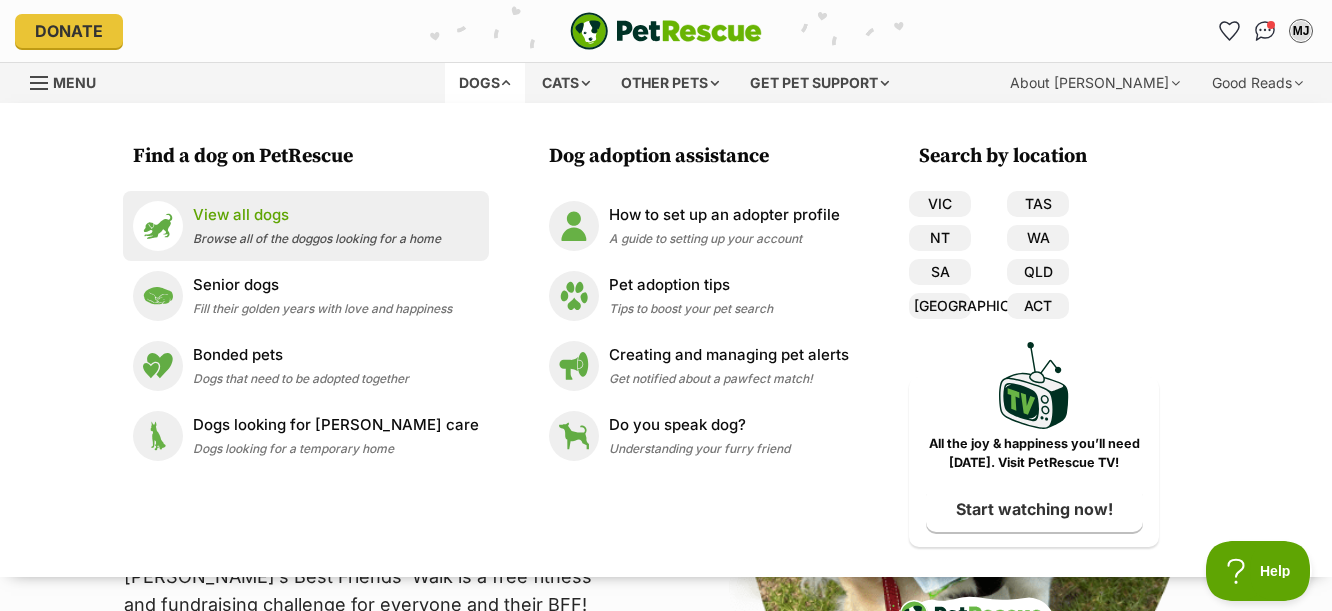 click on "View all dogs" at bounding box center (317, 215) 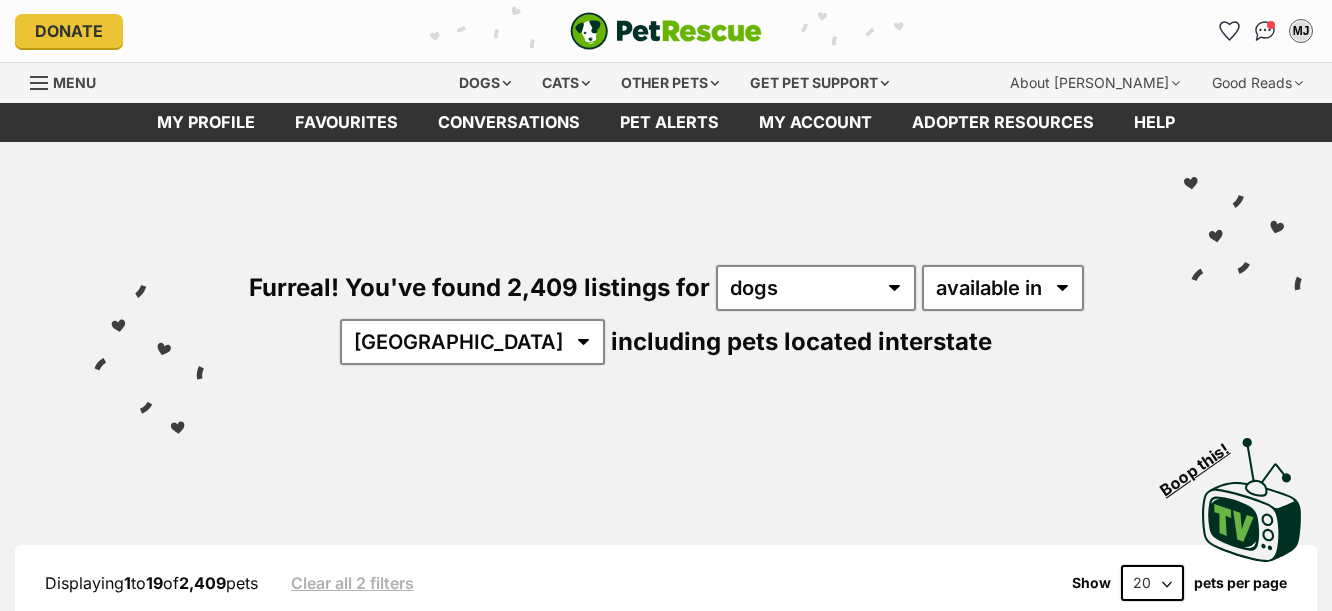 scroll, scrollTop: 0, scrollLeft: 0, axis: both 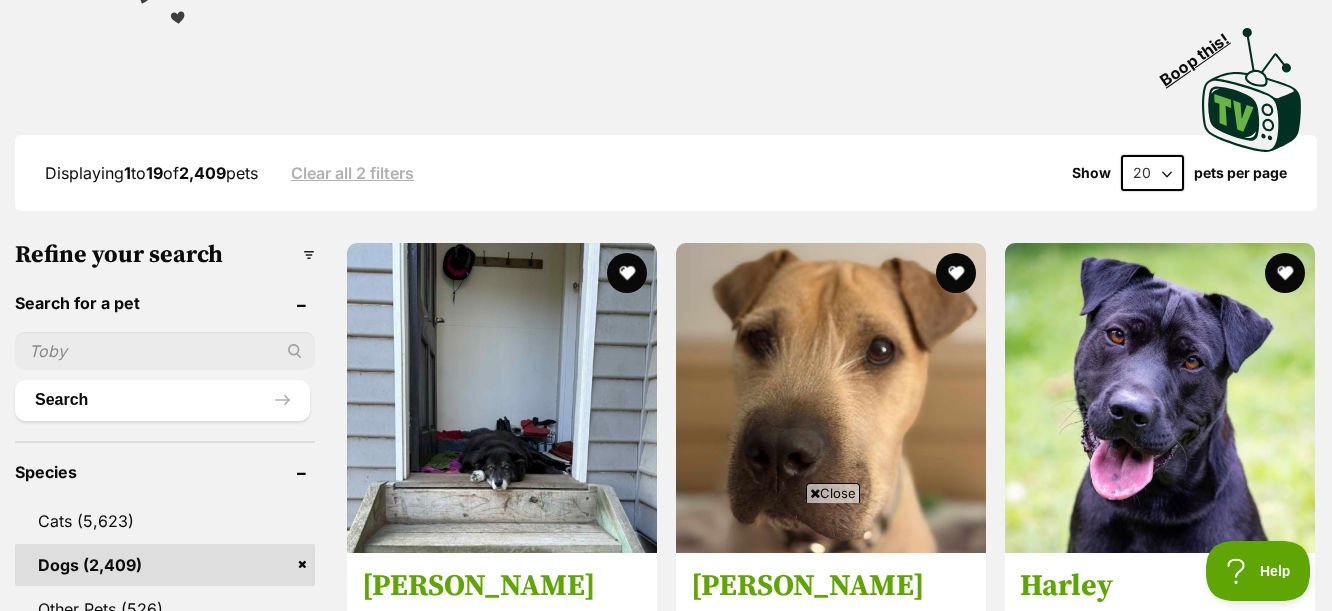 click at bounding box center [165, 351] 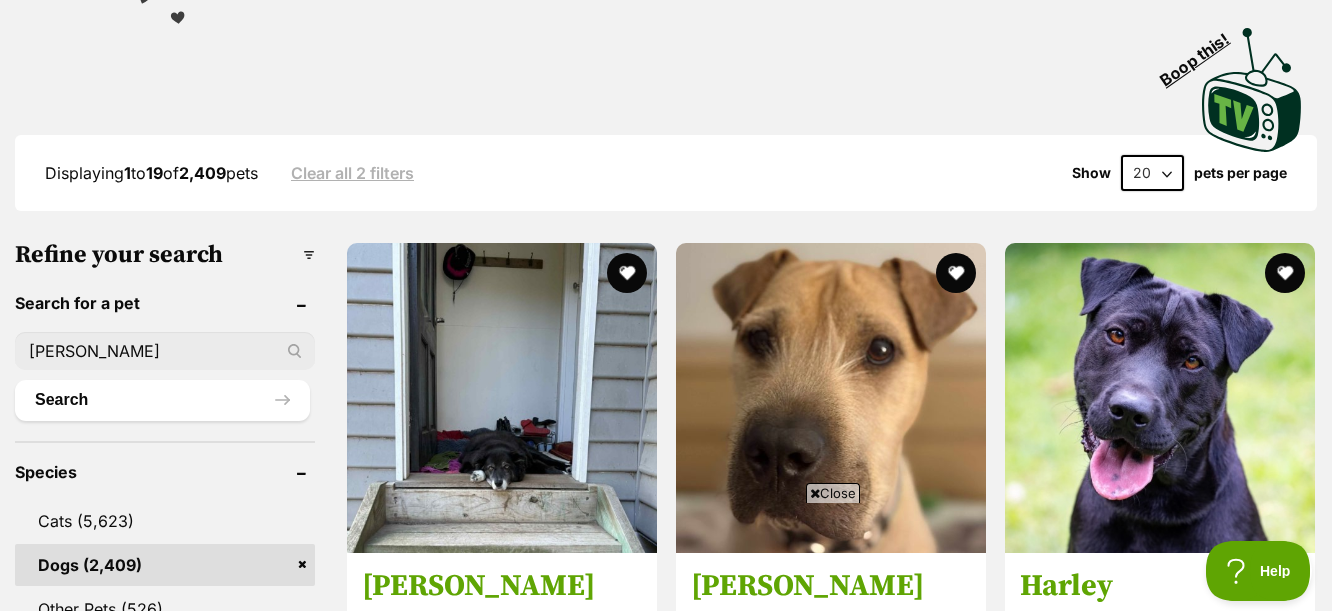 type on "donald" 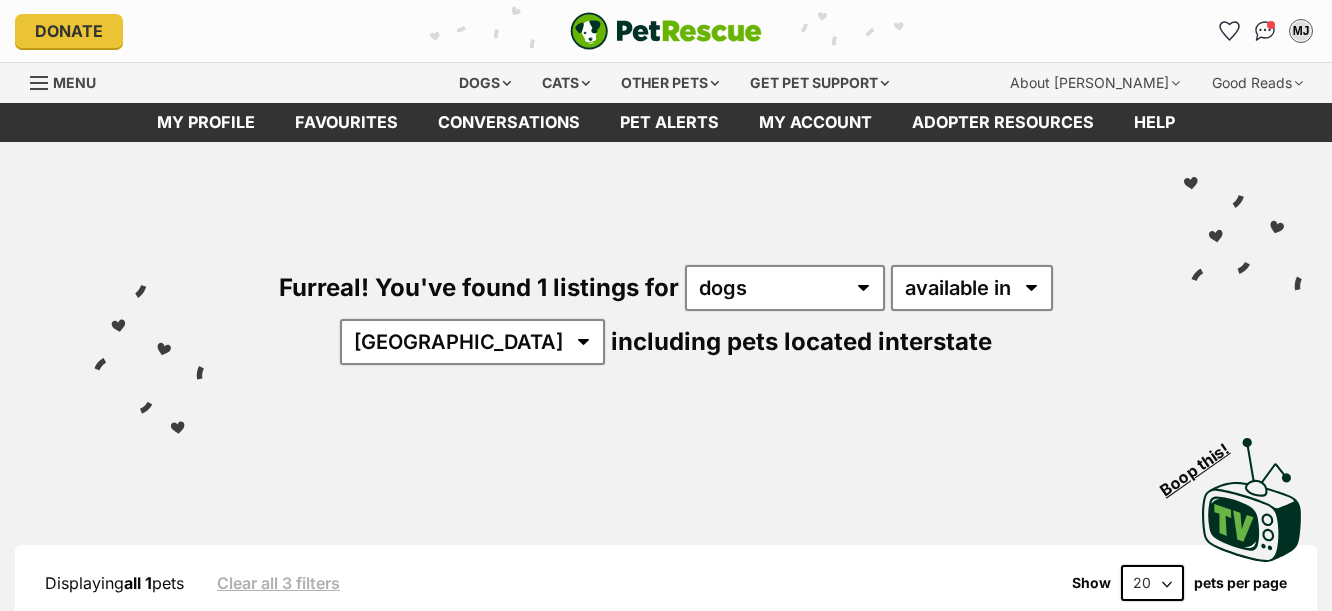 scroll, scrollTop: 0, scrollLeft: 0, axis: both 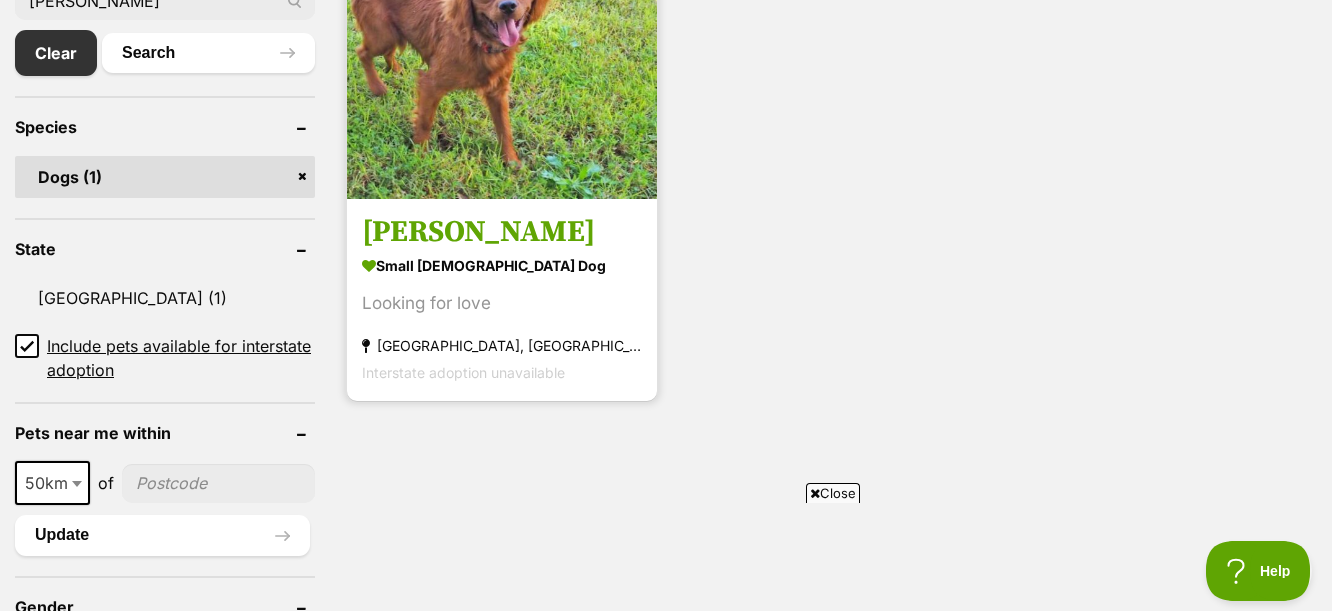 click on "[PERSON_NAME]" at bounding box center [502, 233] 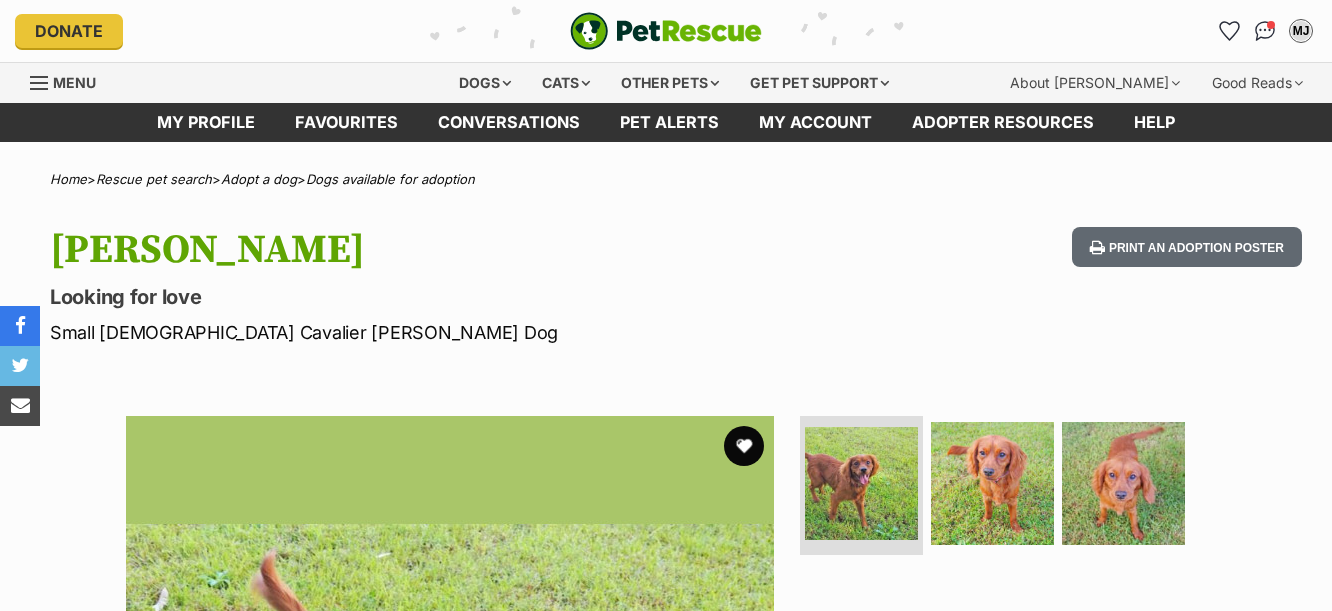 scroll, scrollTop: 0, scrollLeft: 0, axis: both 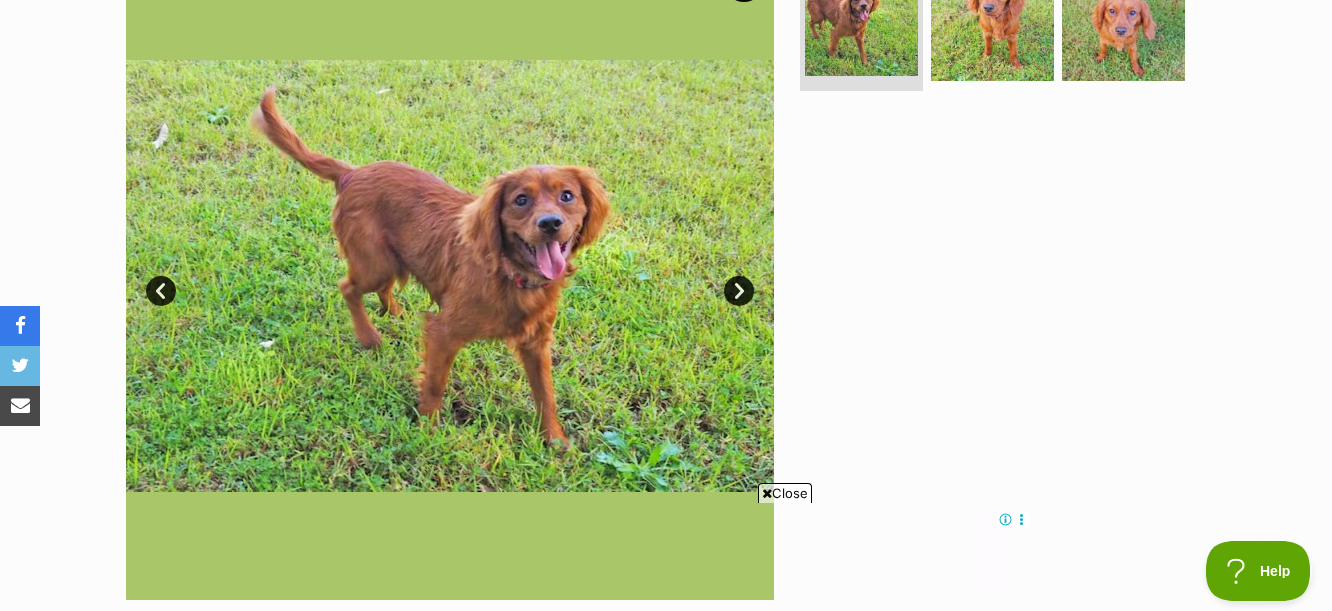 click on "Next" at bounding box center [739, 291] 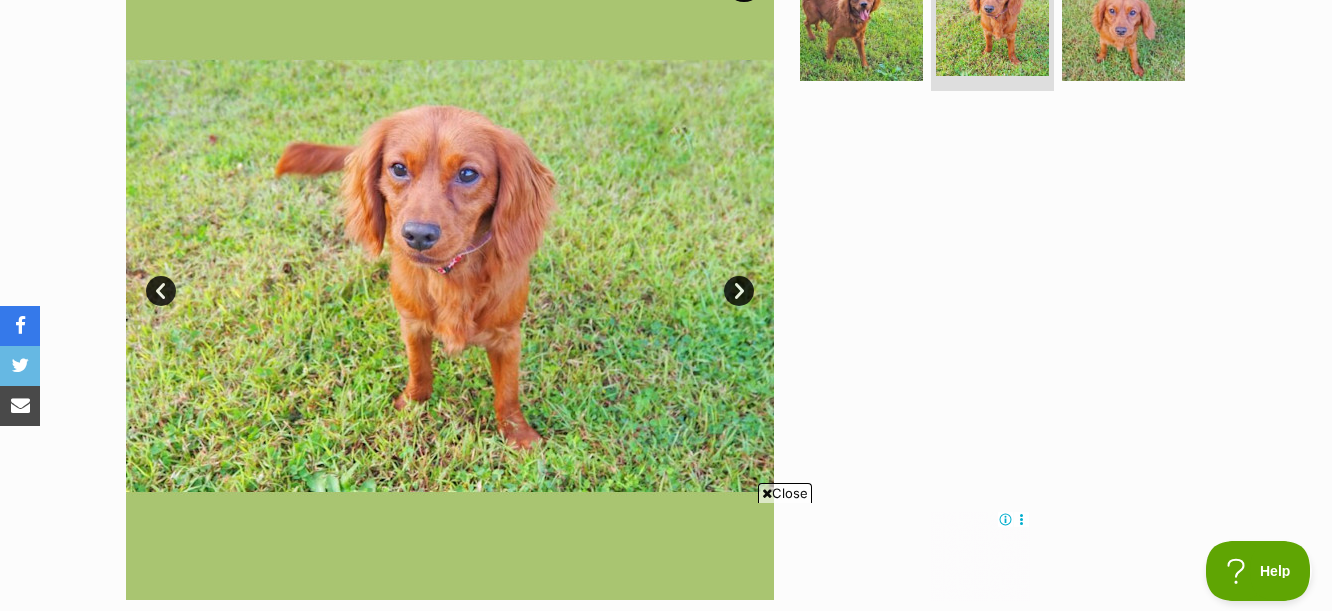 click on "Next" at bounding box center (739, 291) 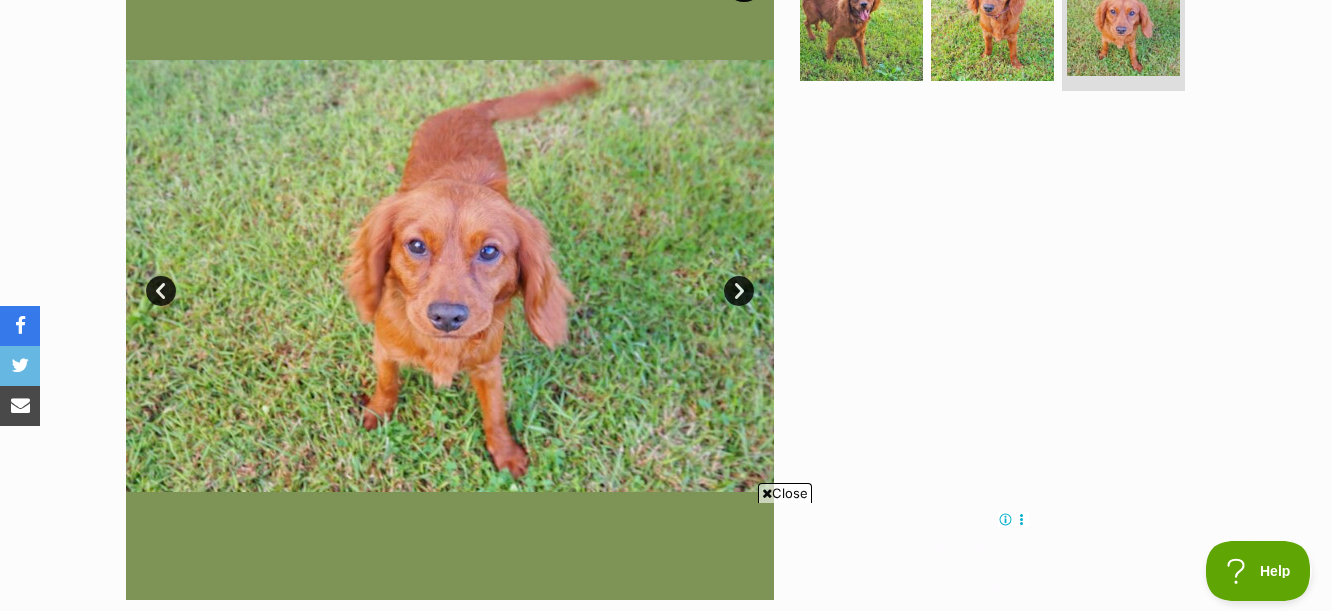 click on "Next" at bounding box center (739, 291) 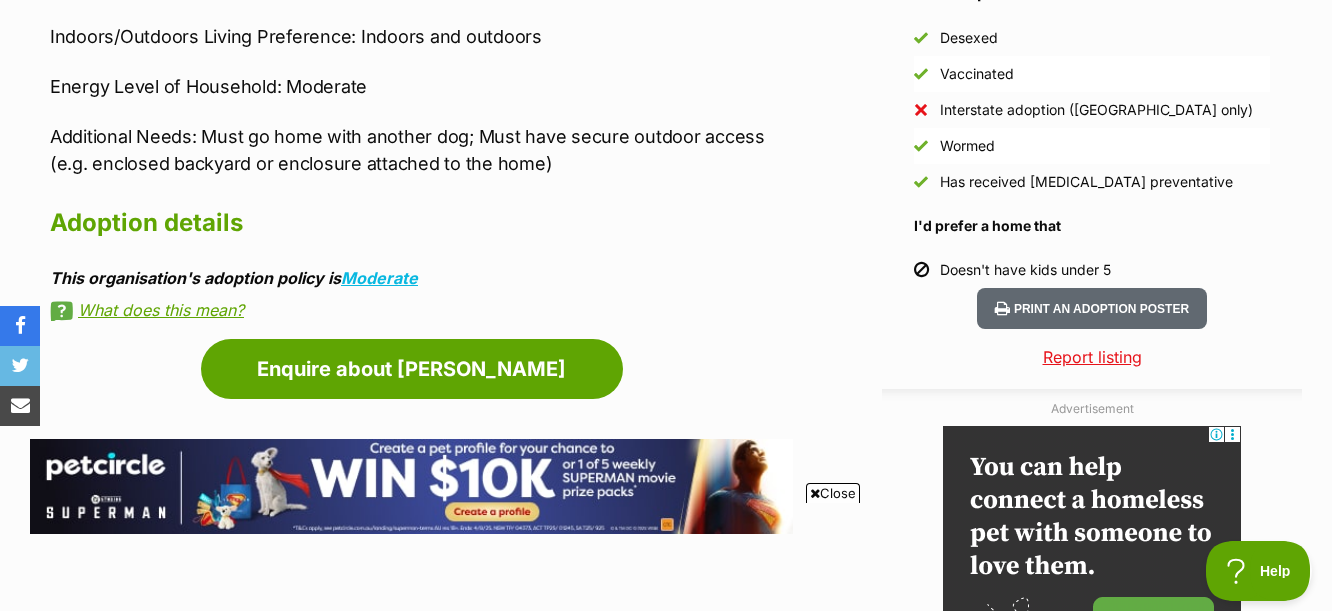scroll, scrollTop: 1852, scrollLeft: 0, axis: vertical 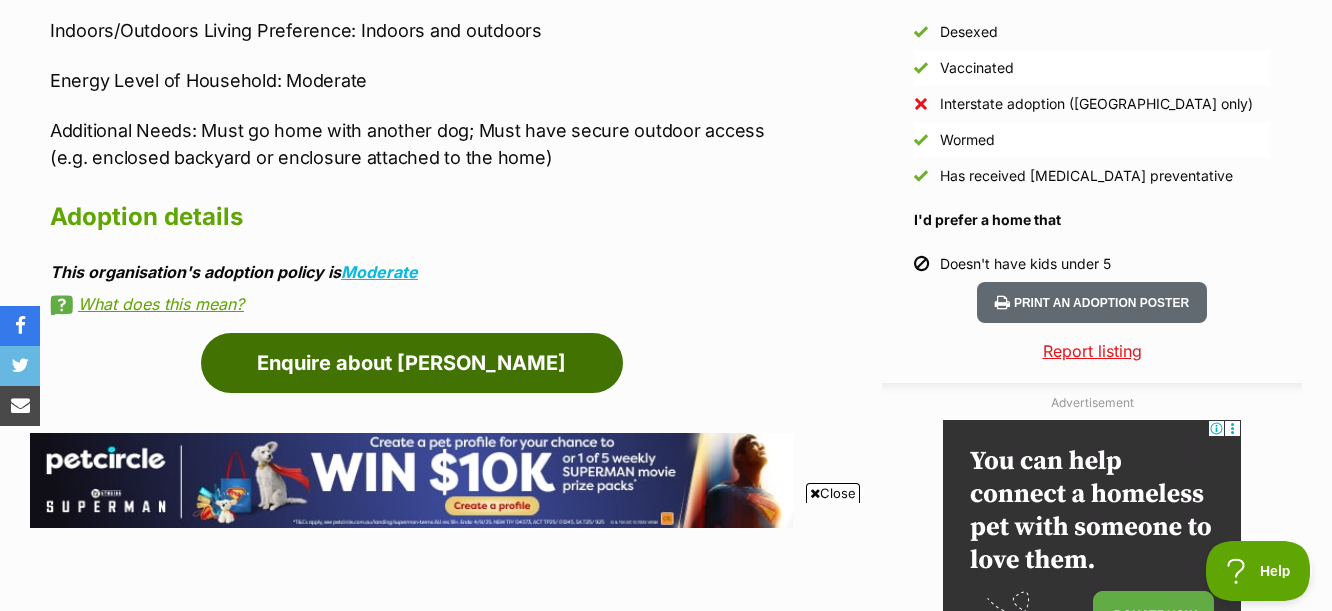 click on "Enquire about Donald" at bounding box center (412, 363) 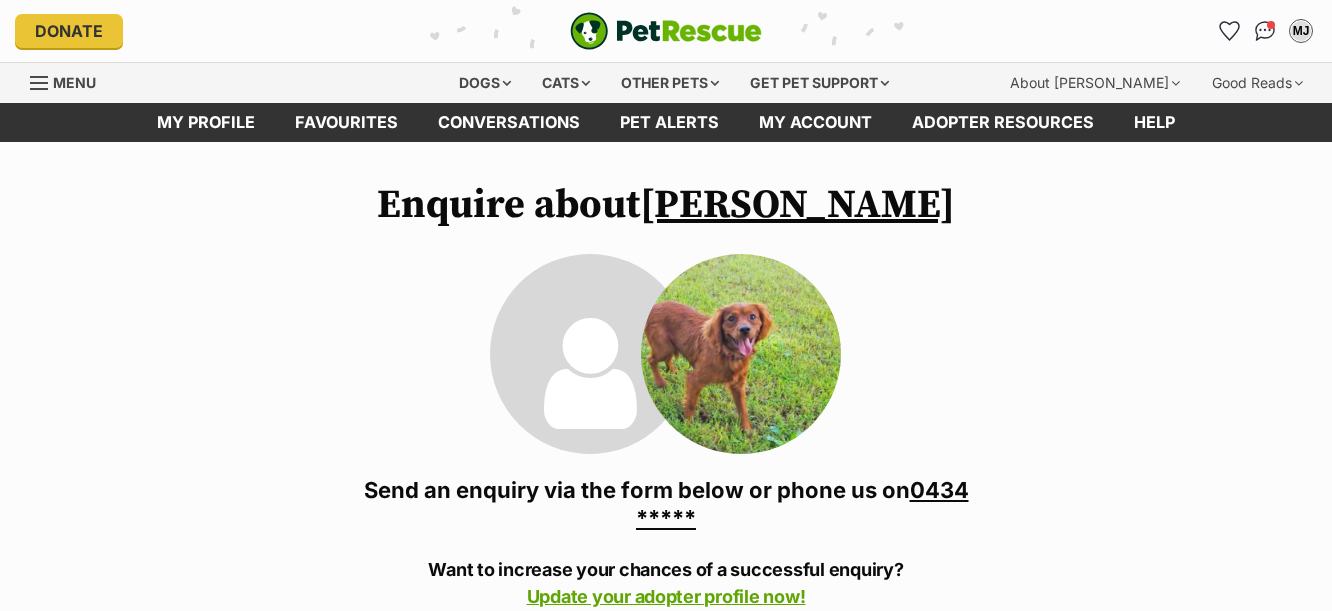 scroll, scrollTop: 0, scrollLeft: 0, axis: both 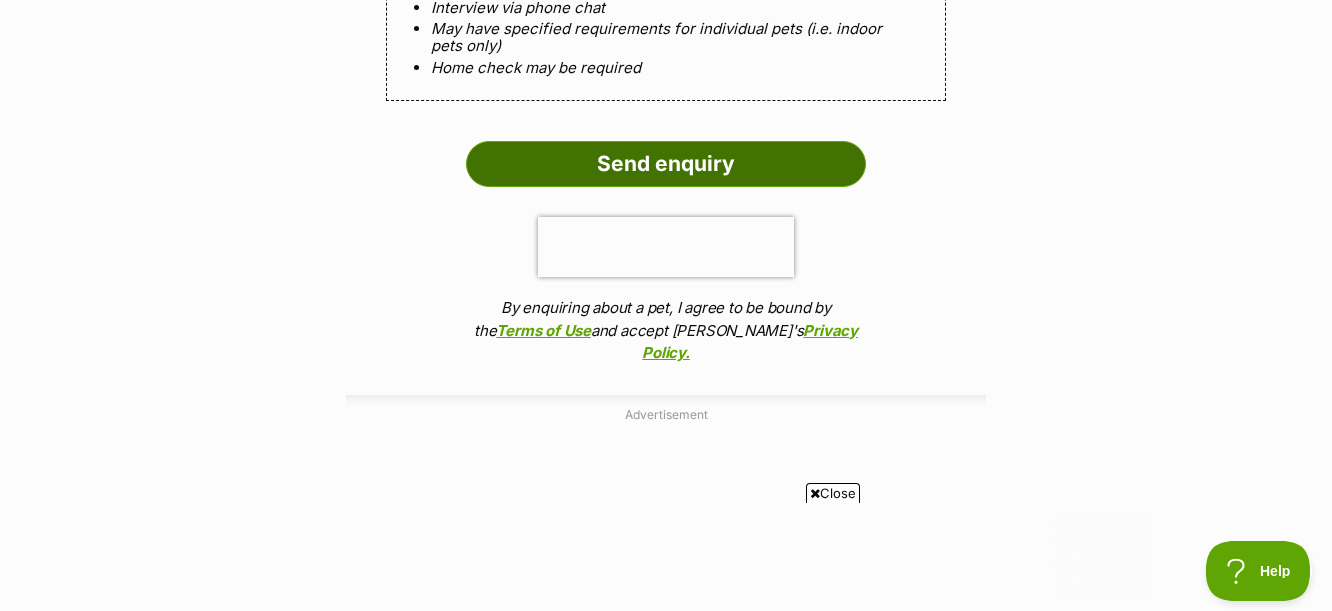 click on "Send enquiry" at bounding box center [666, 164] 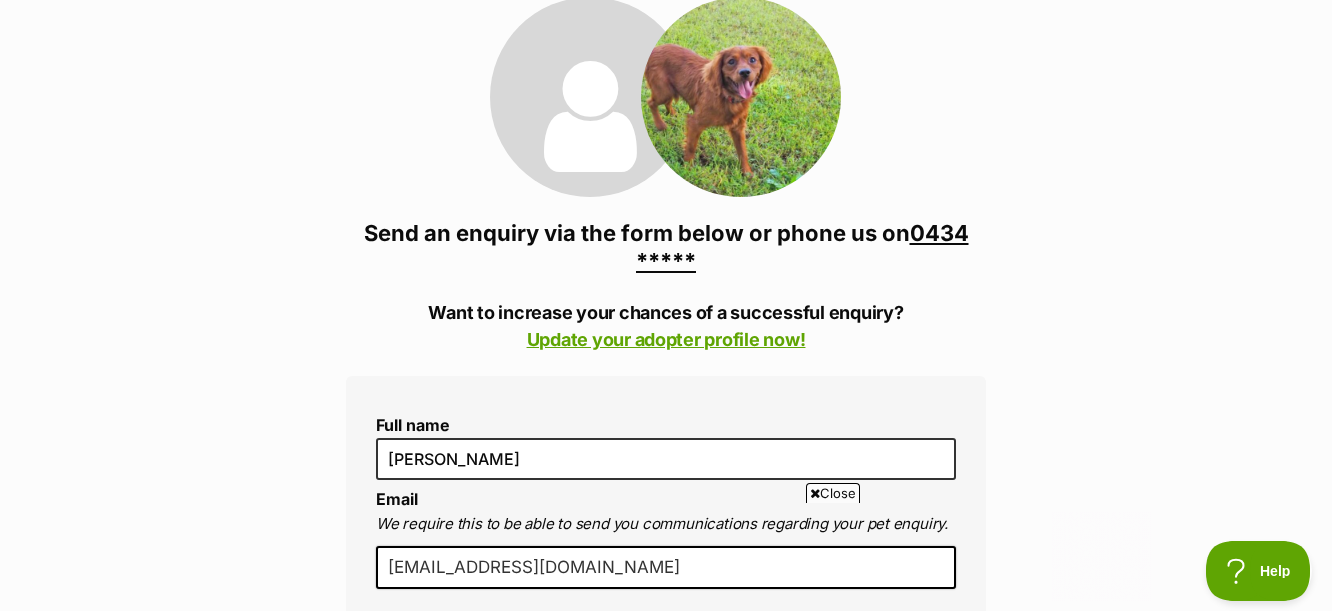 scroll, scrollTop: 256, scrollLeft: 0, axis: vertical 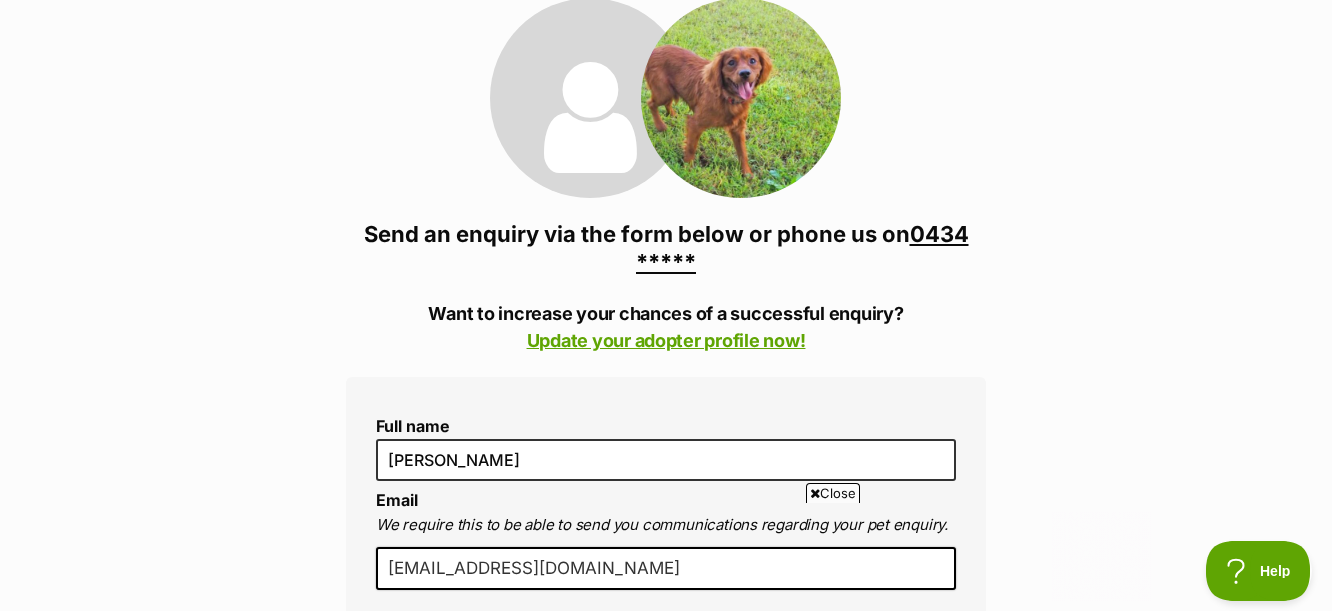click on "0434 *****" at bounding box center [802, 248] 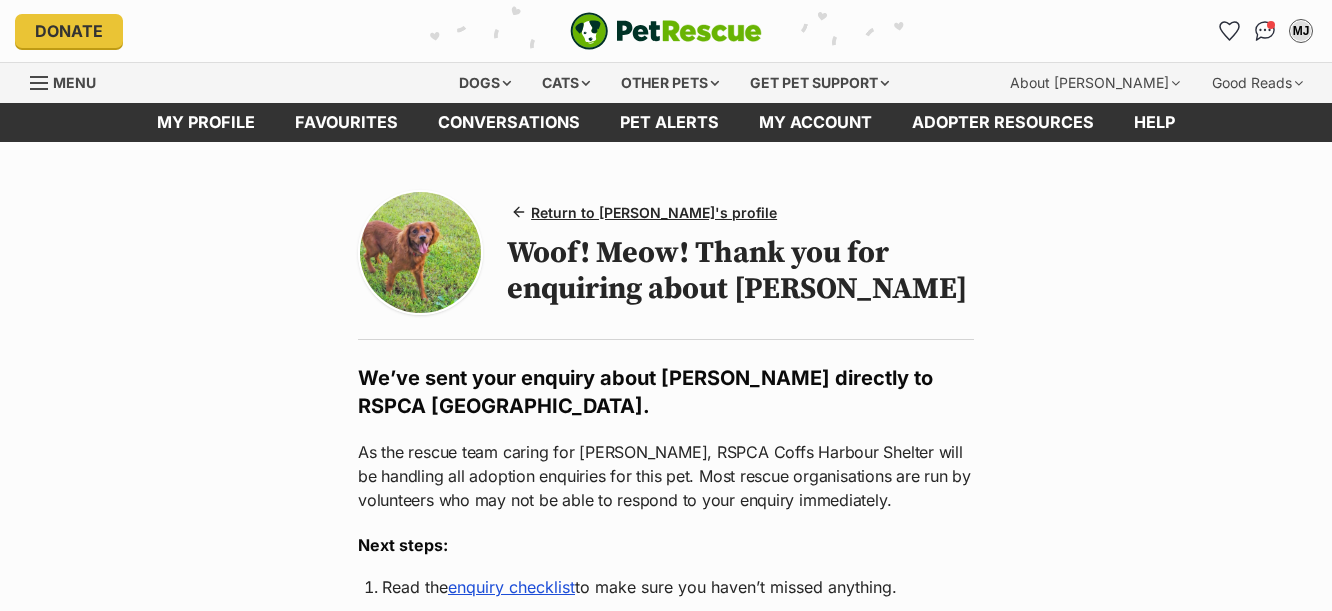 scroll, scrollTop: 0, scrollLeft: 0, axis: both 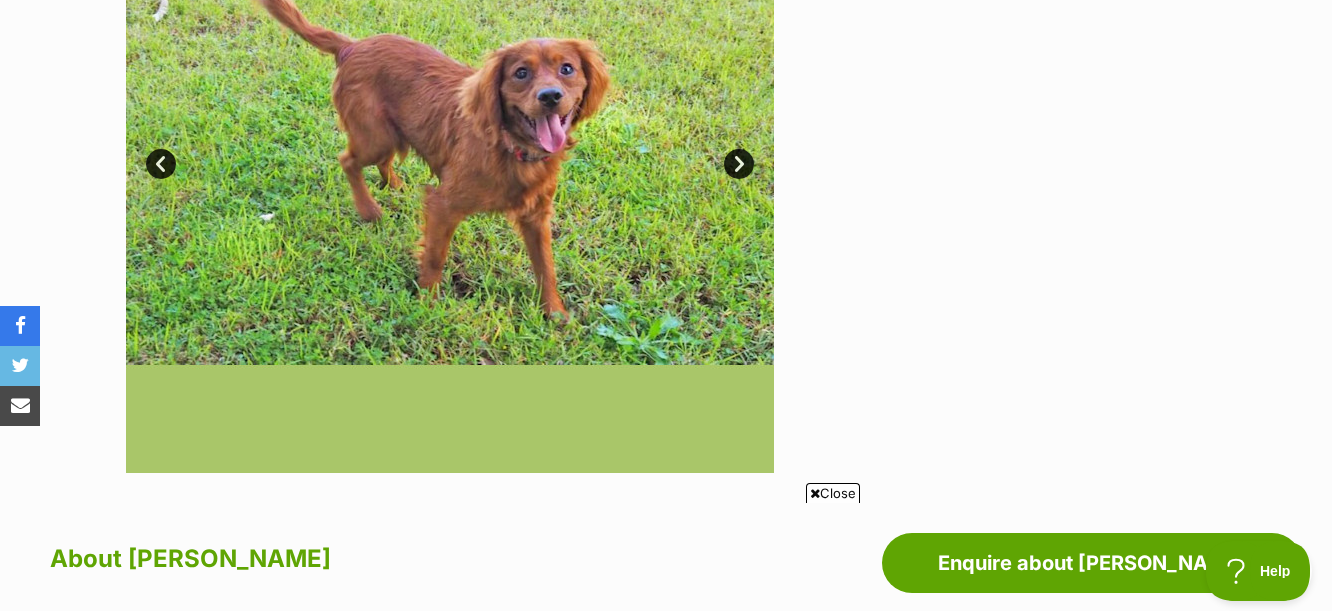 click on "Next" at bounding box center (739, 164) 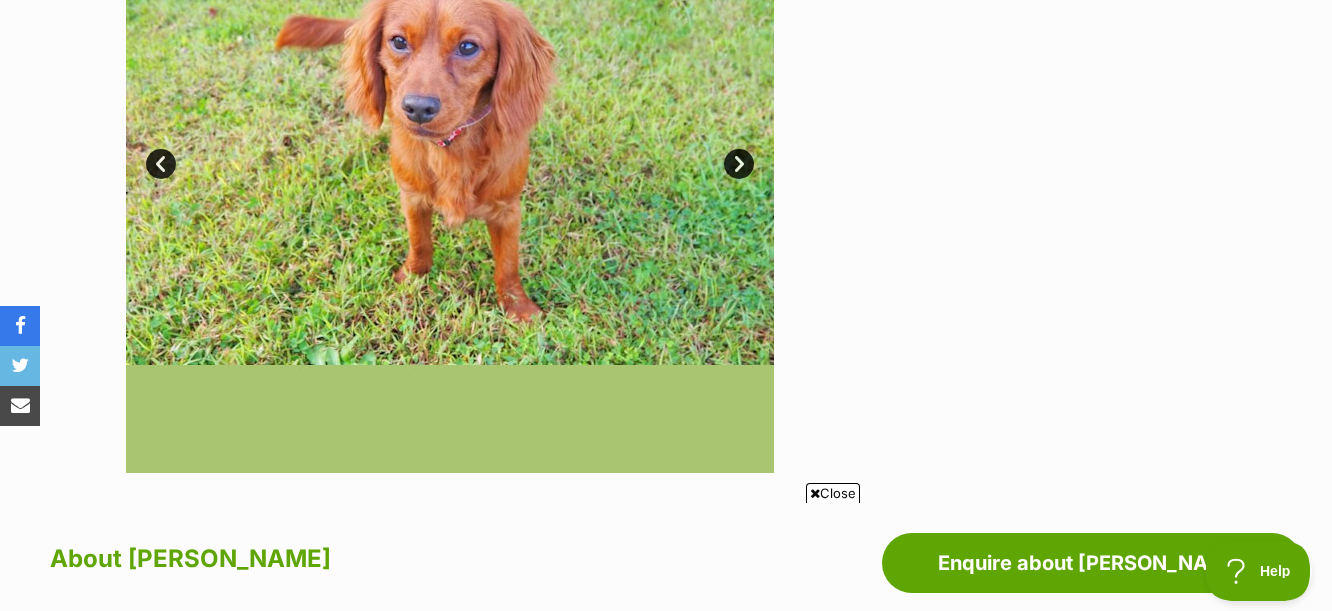 click on "Next" at bounding box center [739, 164] 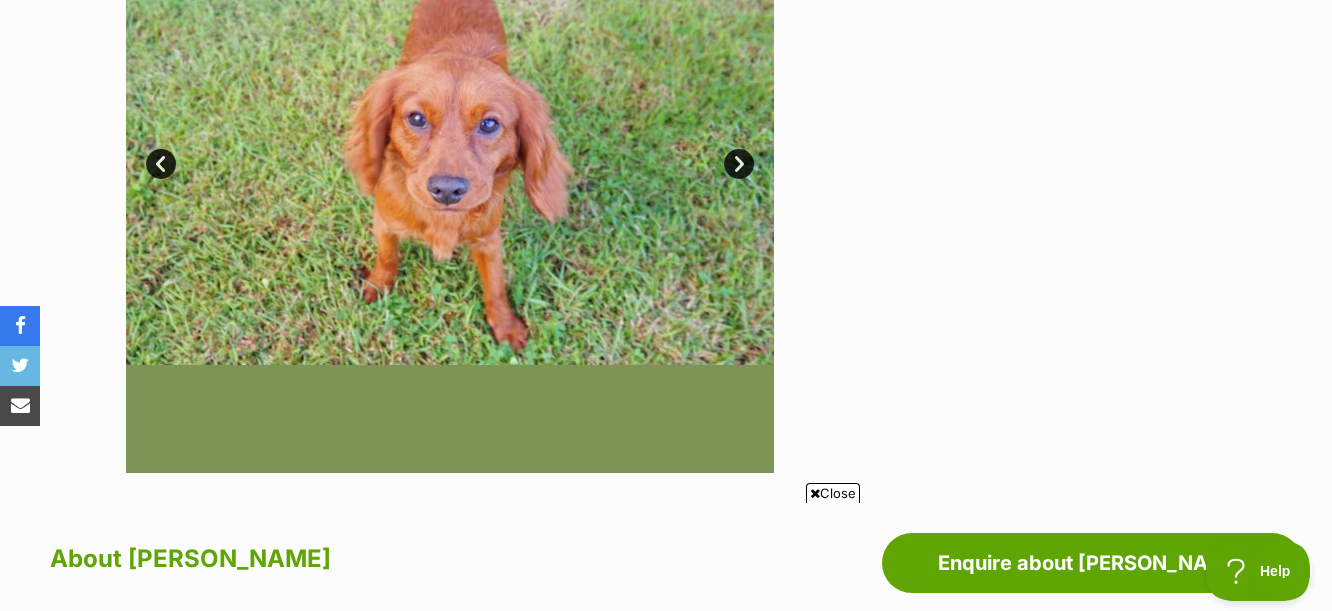 click on "Next" at bounding box center (739, 164) 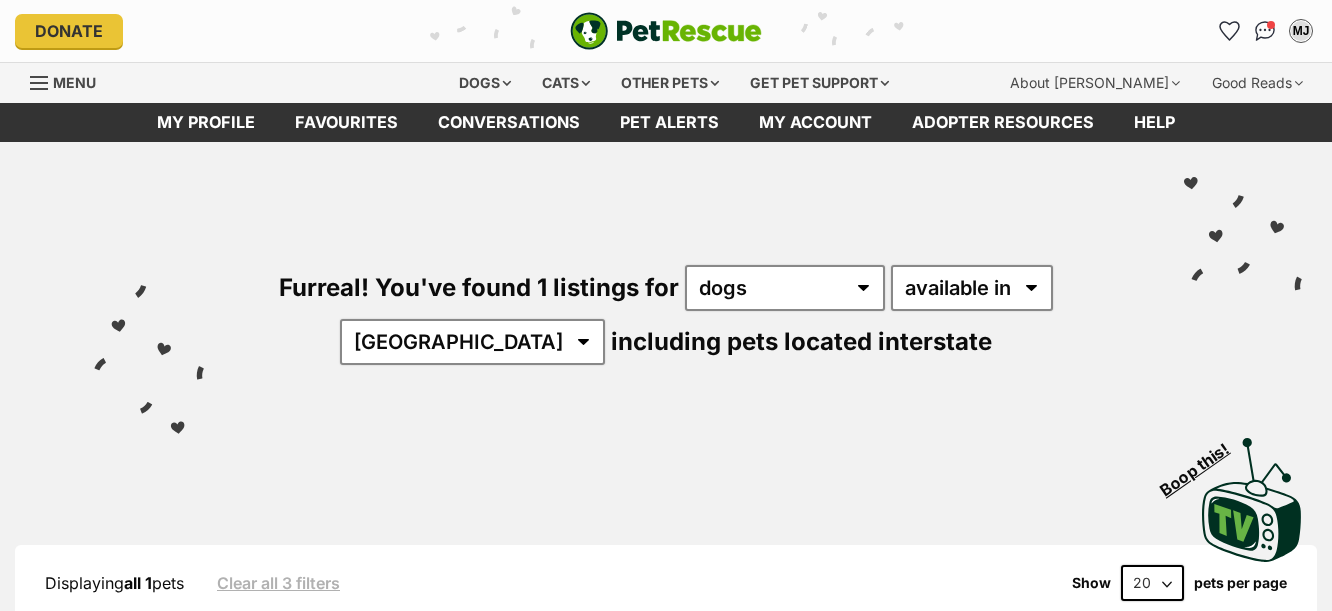 scroll, scrollTop: 760, scrollLeft: 0, axis: vertical 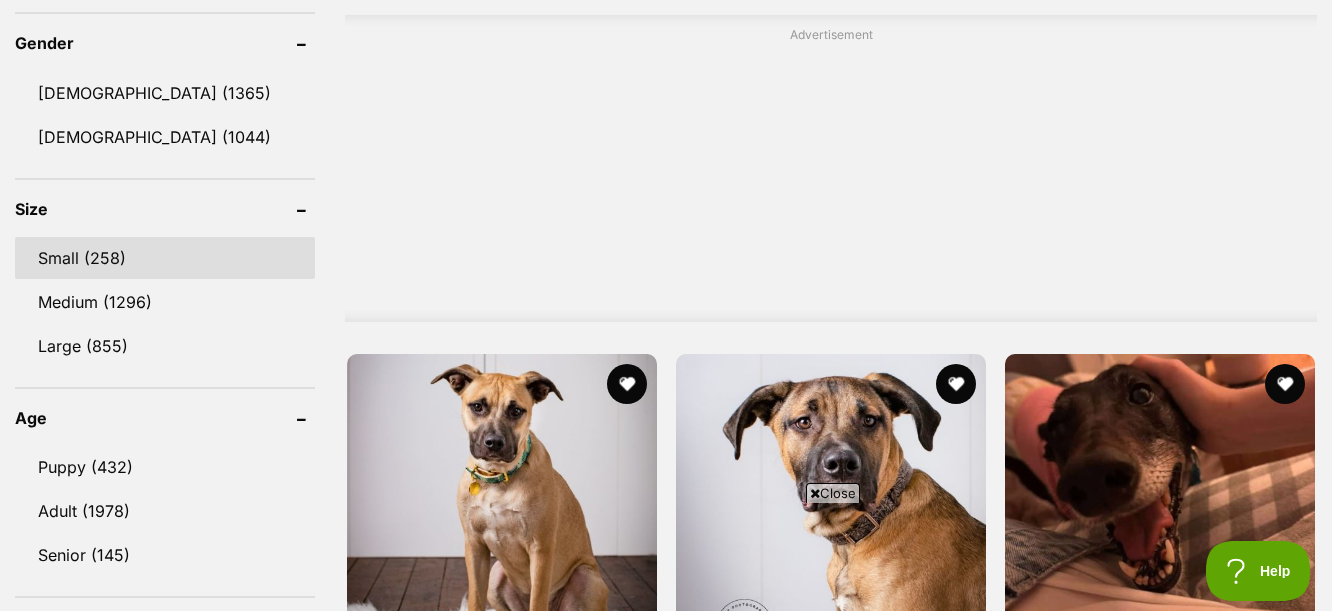 click on "Small (258)" at bounding box center (165, 258) 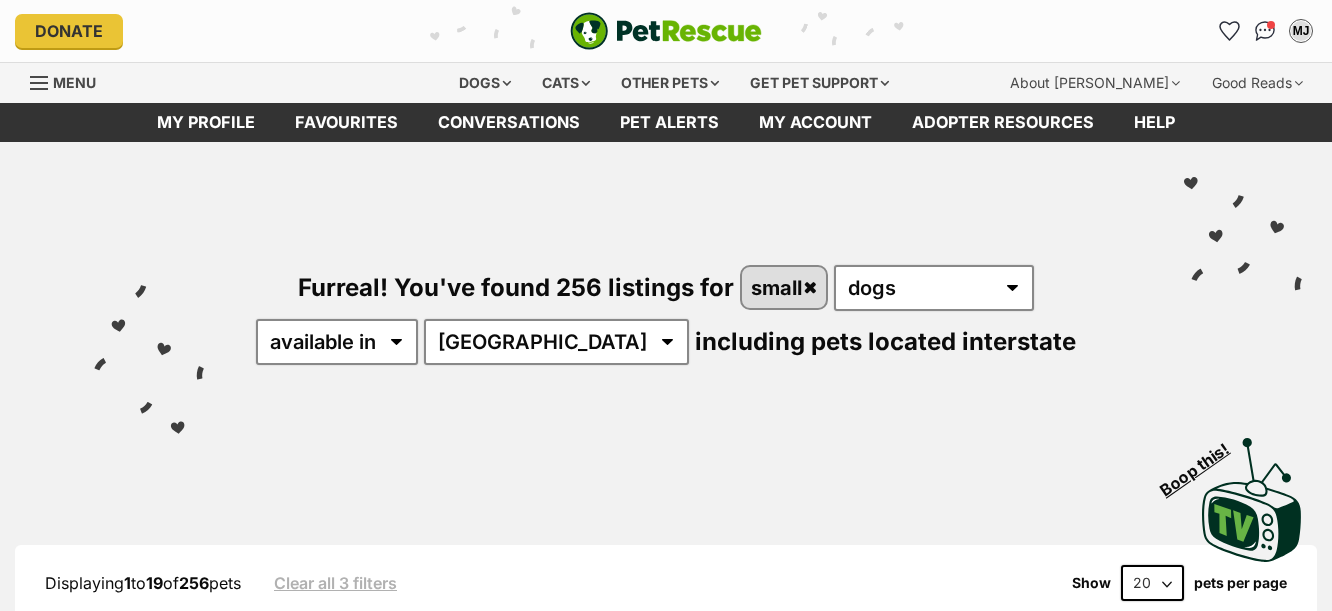 scroll, scrollTop: 0, scrollLeft: 0, axis: both 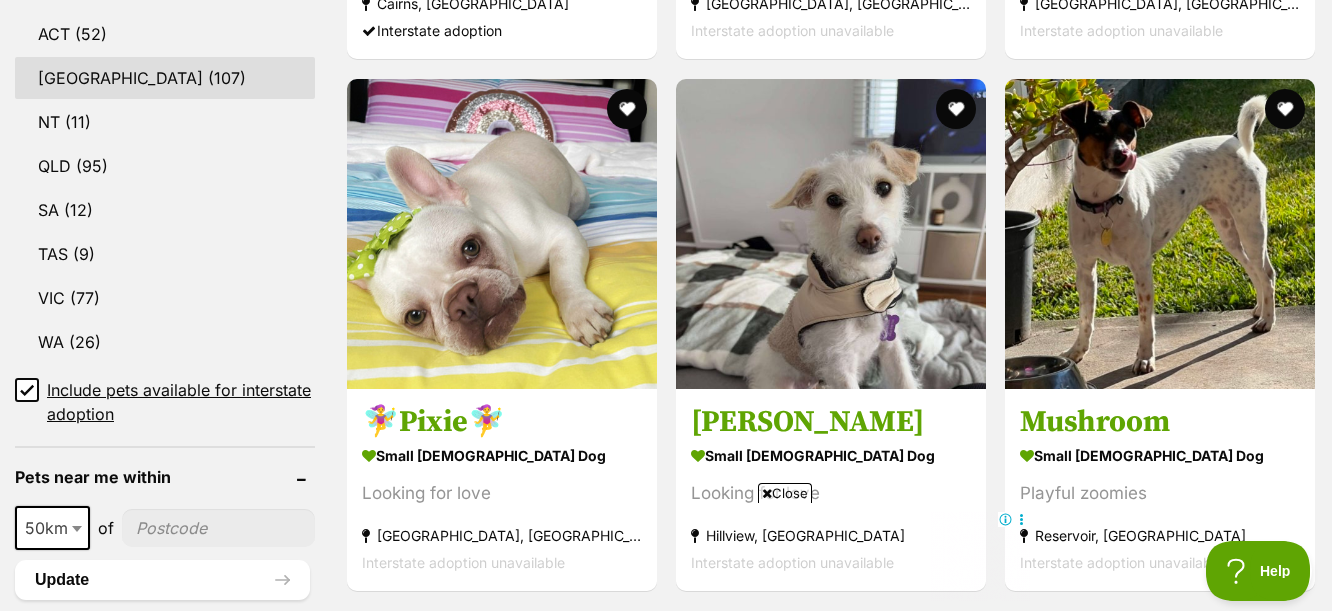 click on "[GEOGRAPHIC_DATA] (107)" at bounding box center (165, 78) 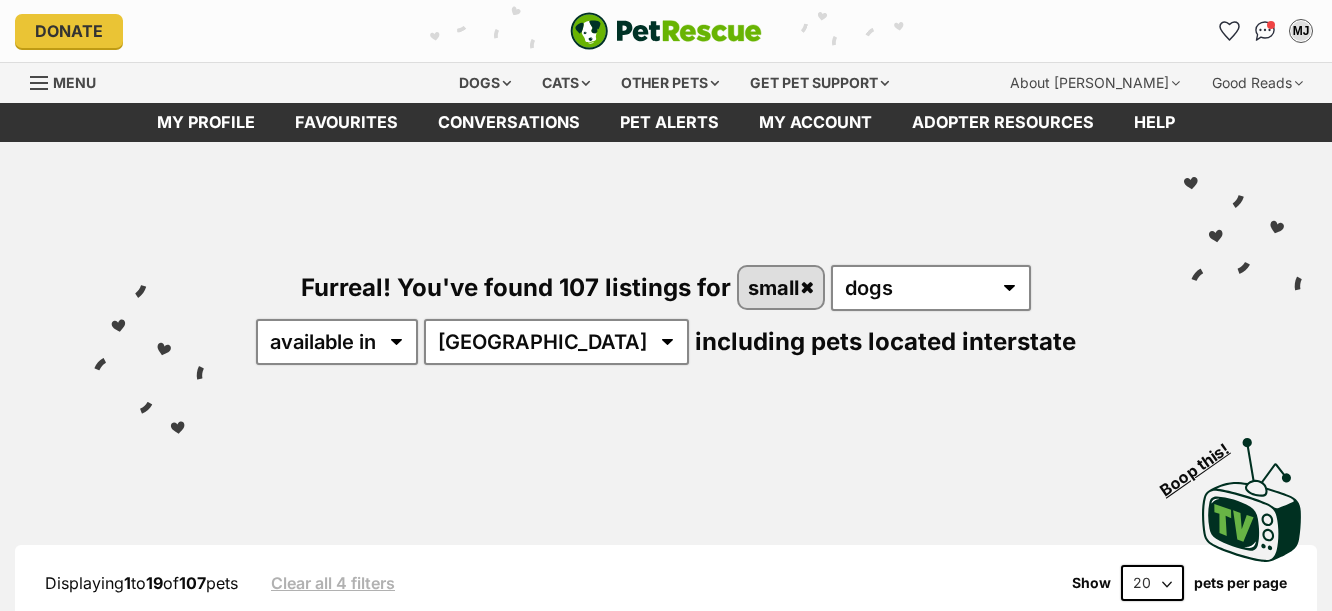 scroll, scrollTop: 0, scrollLeft: 0, axis: both 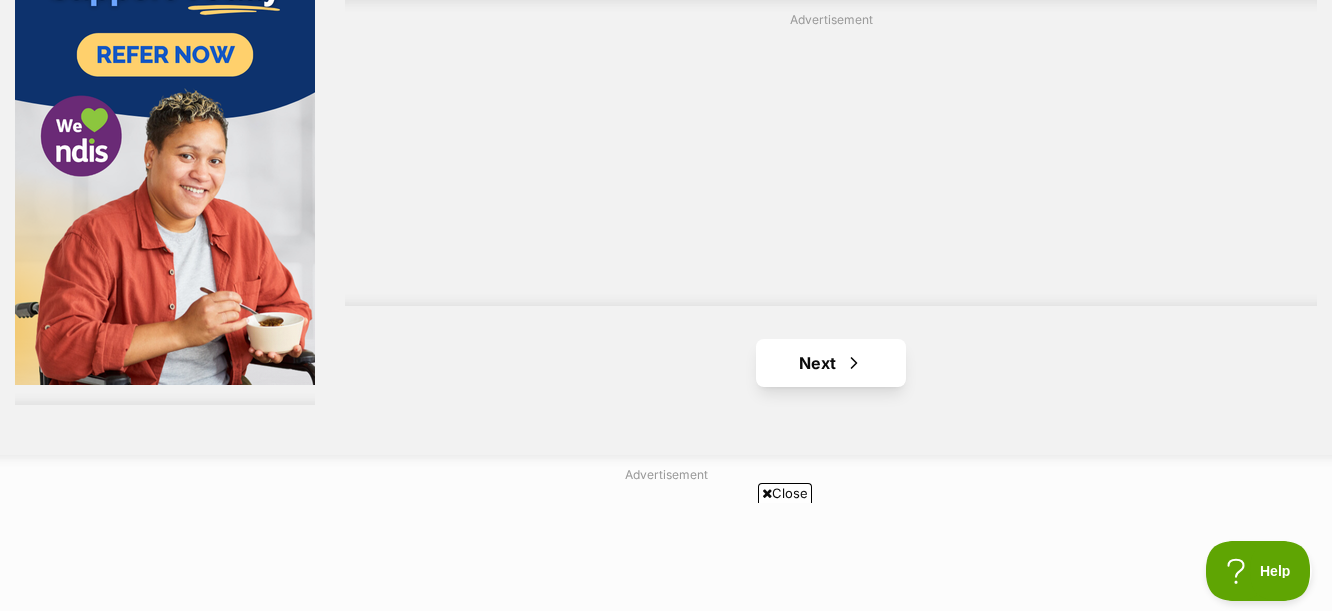 click on "Next" at bounding box center [831, 363] 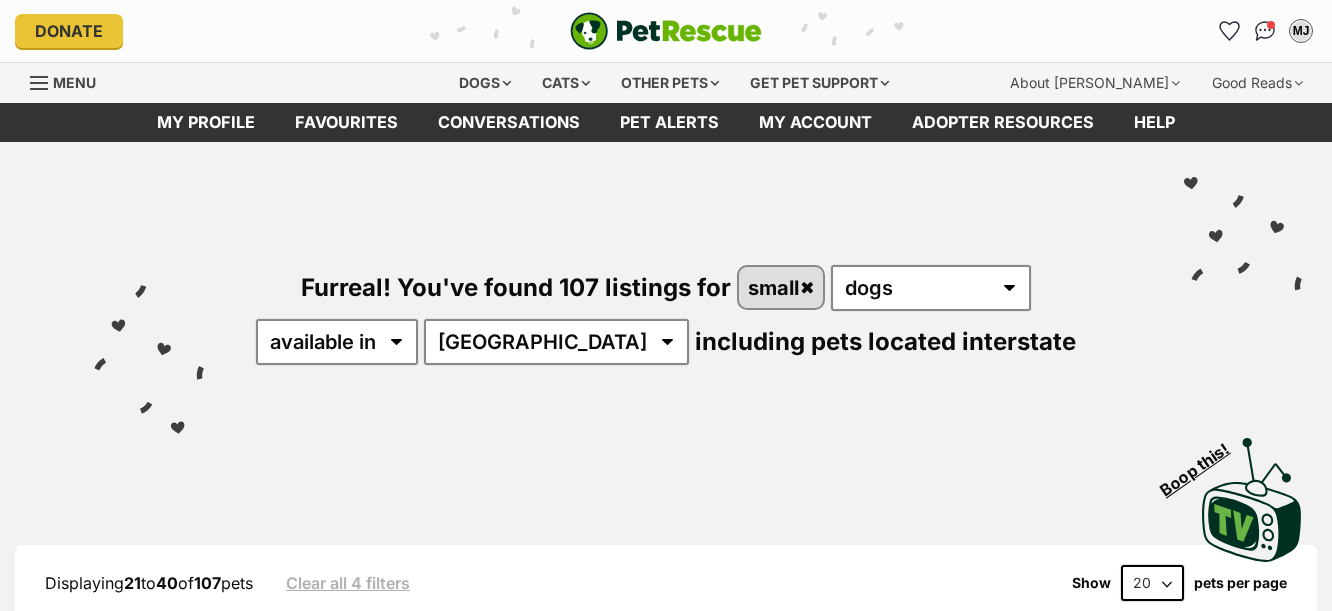 scroll, scrollTop: 0, scrollLeft: 0, axis: both 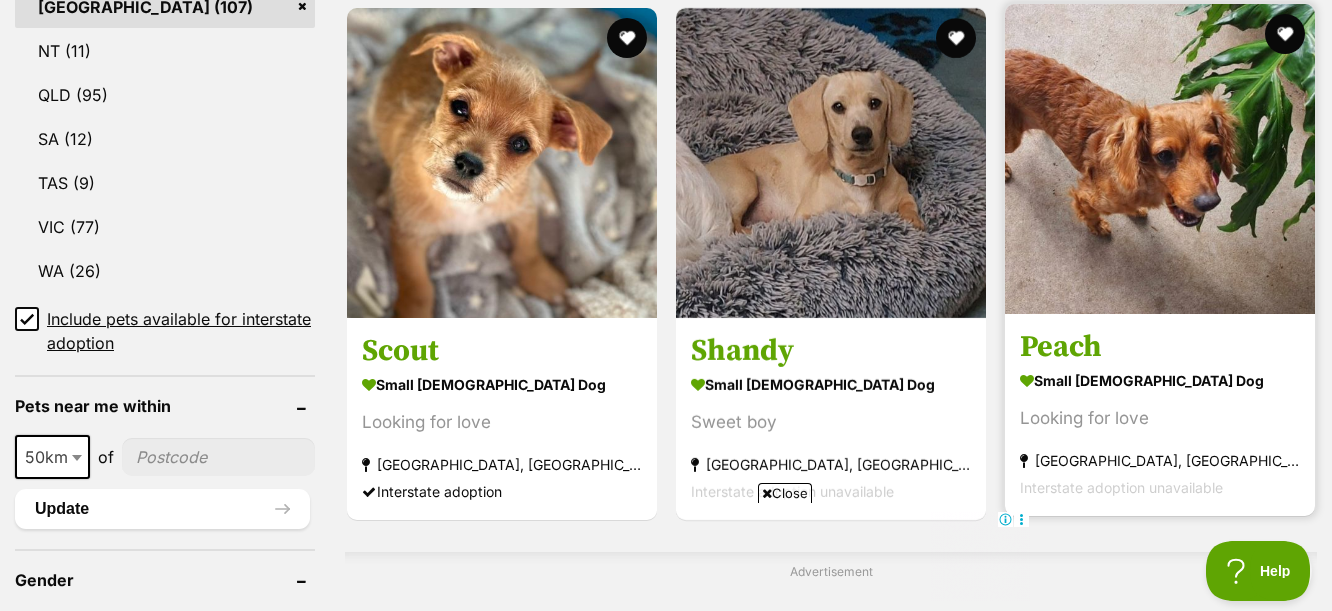 click on "Peach" at bounding box center [1160, 347] 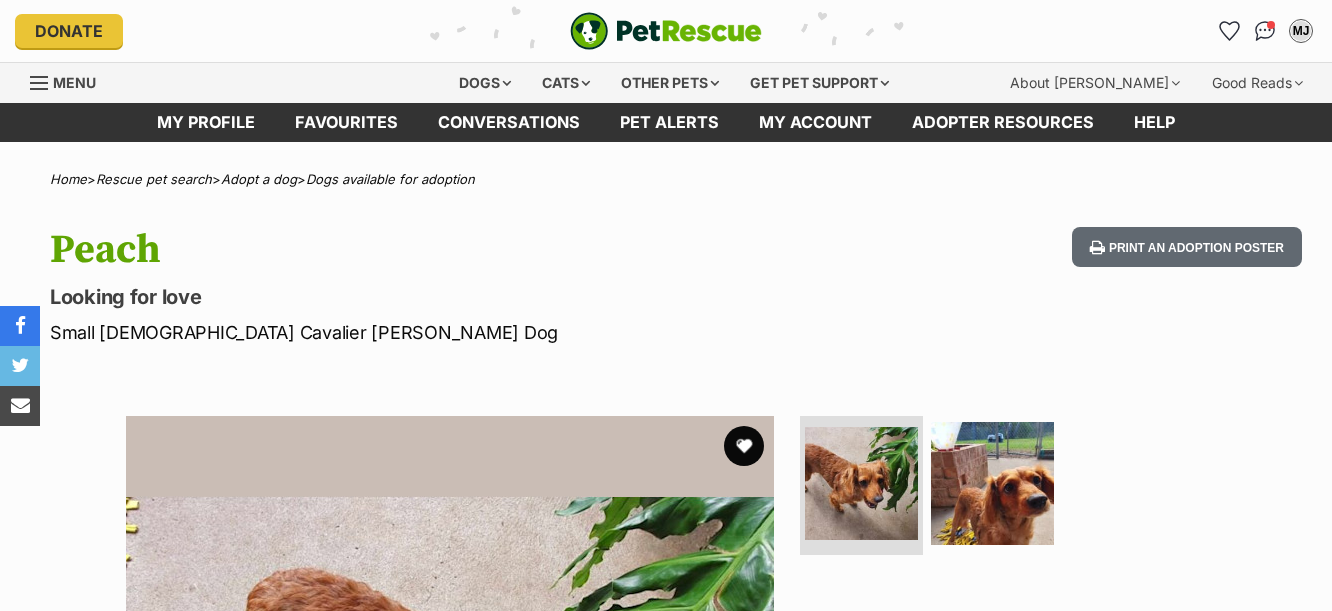 scroll, scrollTop: 0, scrollLeft: 0, axis: both 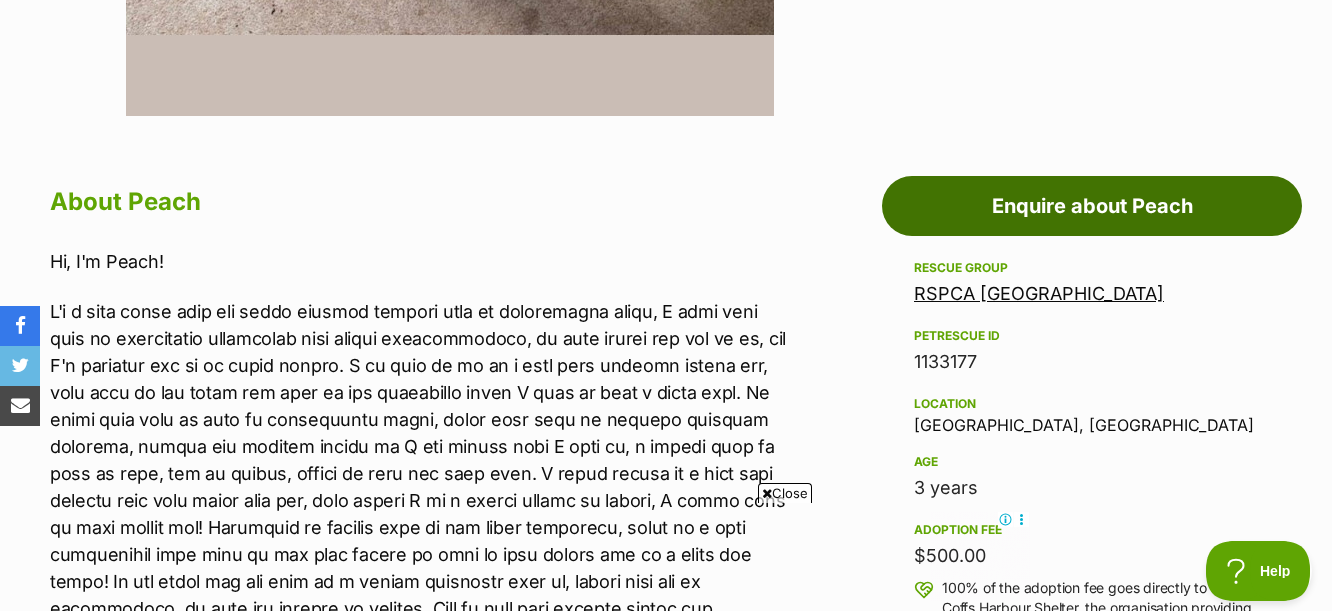 click on "Enquire about Peach" at bounding box center [1092, 206] 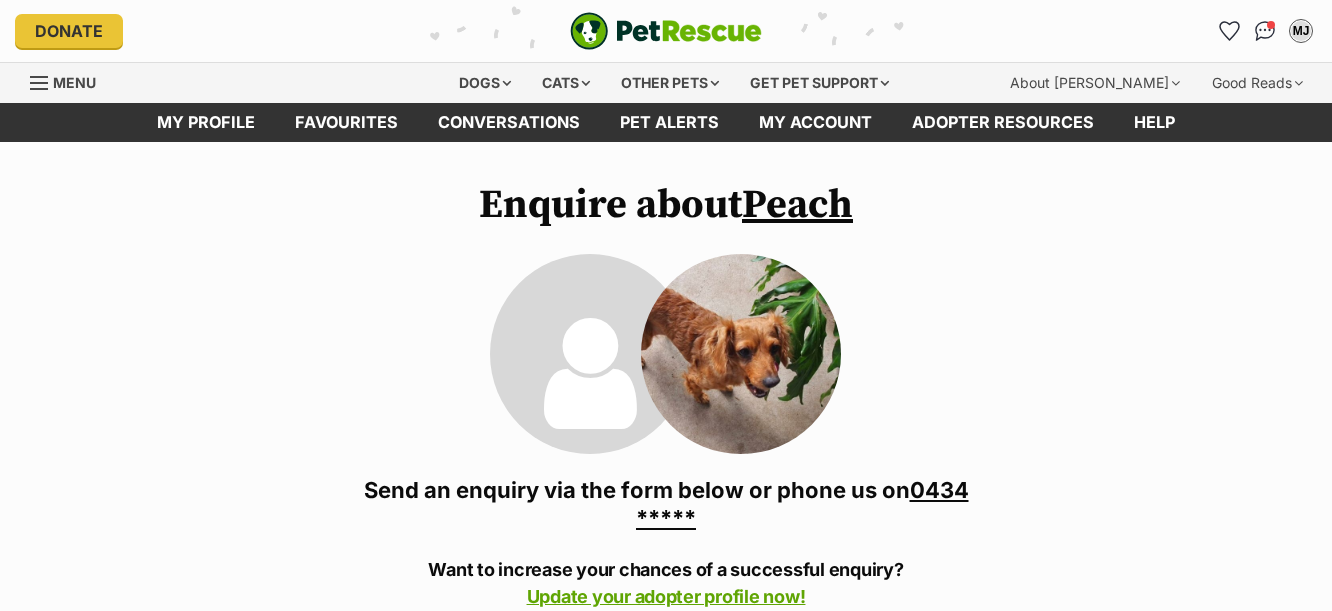 scroll, scrollTop: 0, scrollLeft: 0, axis: both 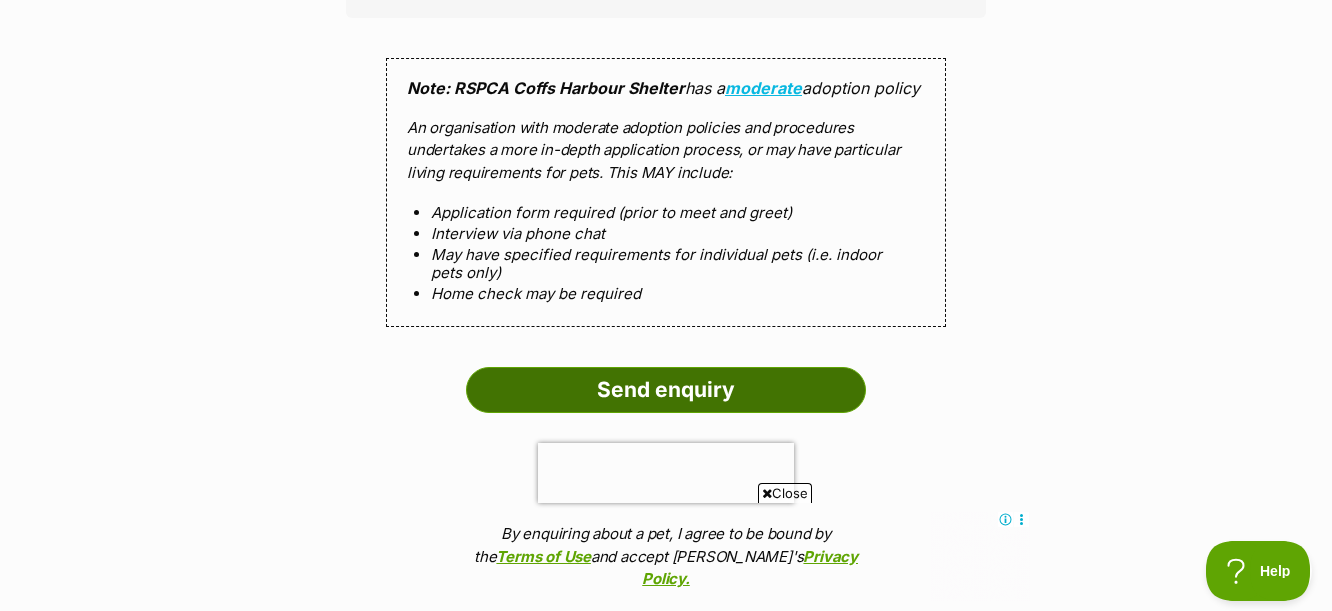 click on "Send enquiry" at bounding box center [666, 390] 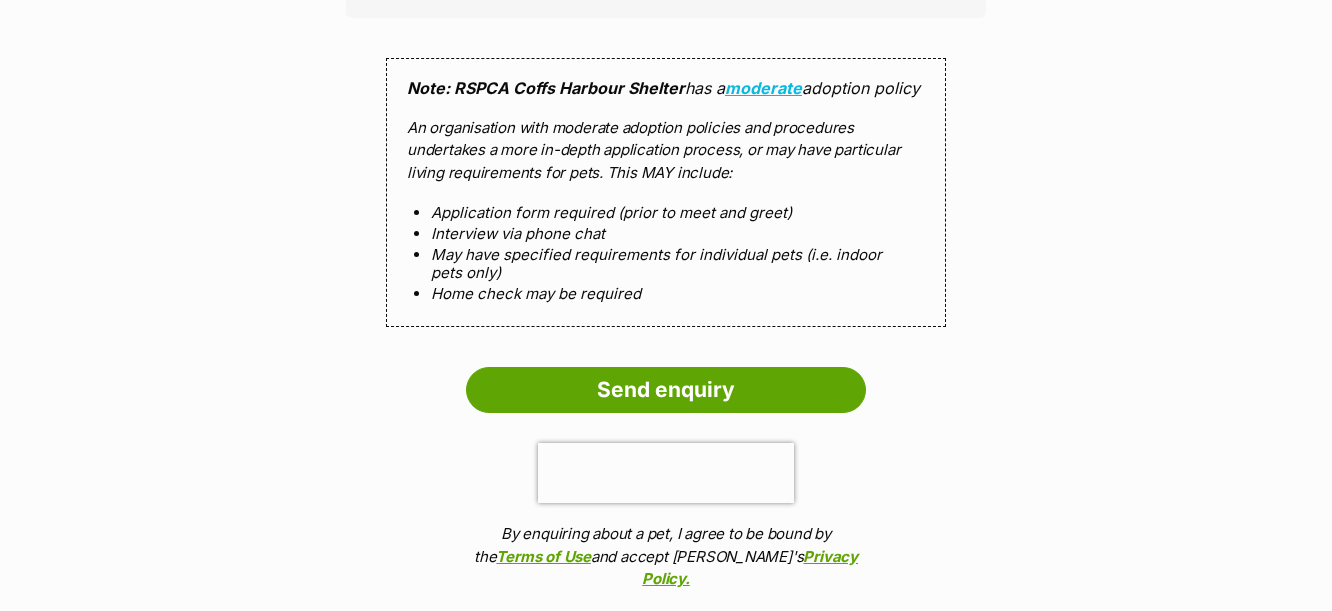 scroll, scrollTop: 1974, scrollLeft: 0, axis: vertical 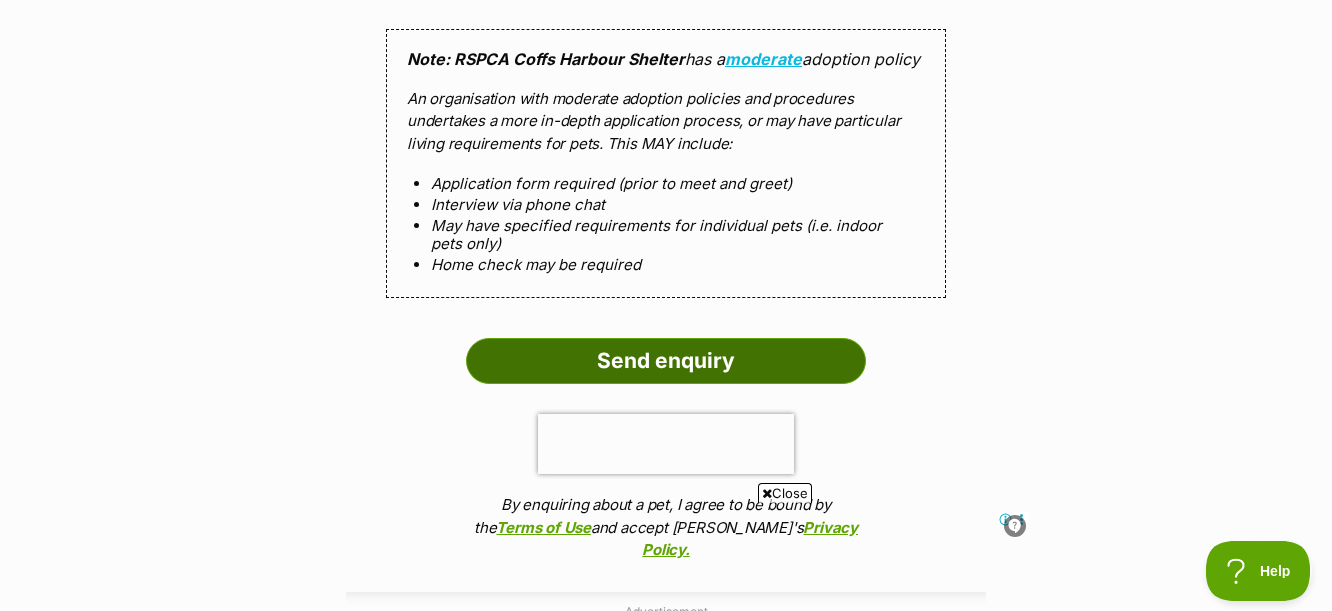 click on "Send enquiry" at bounding box center [666, 361] 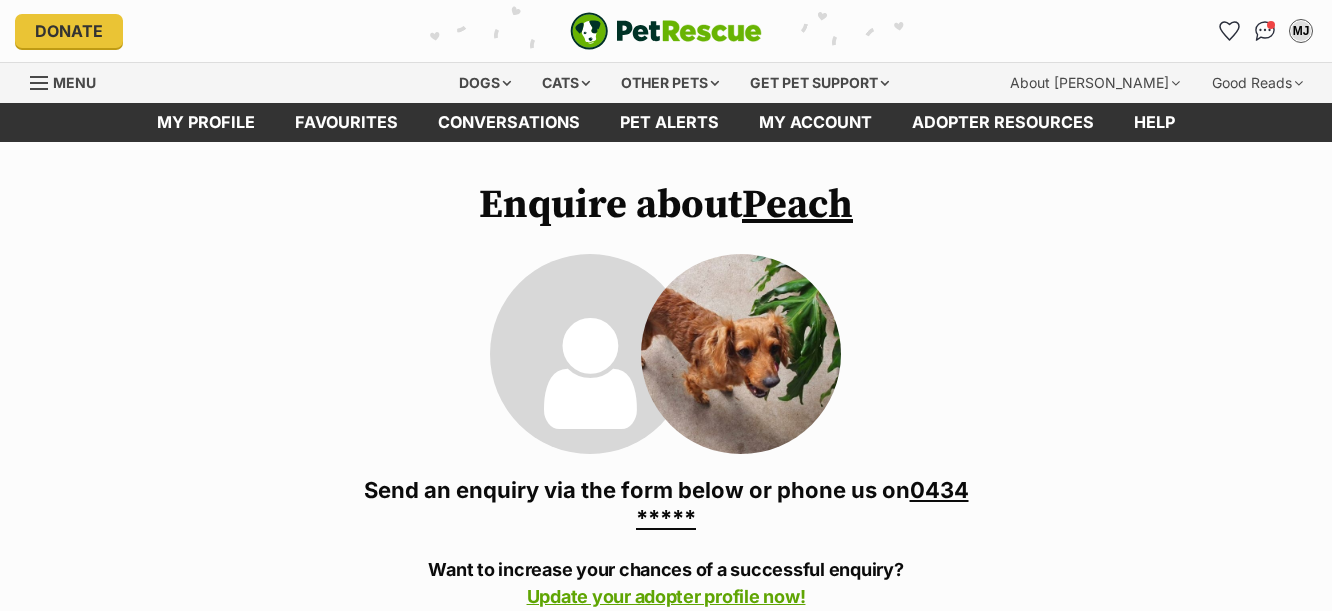scroll, scrollTop: 0, scrollLeft: 0, axis: both 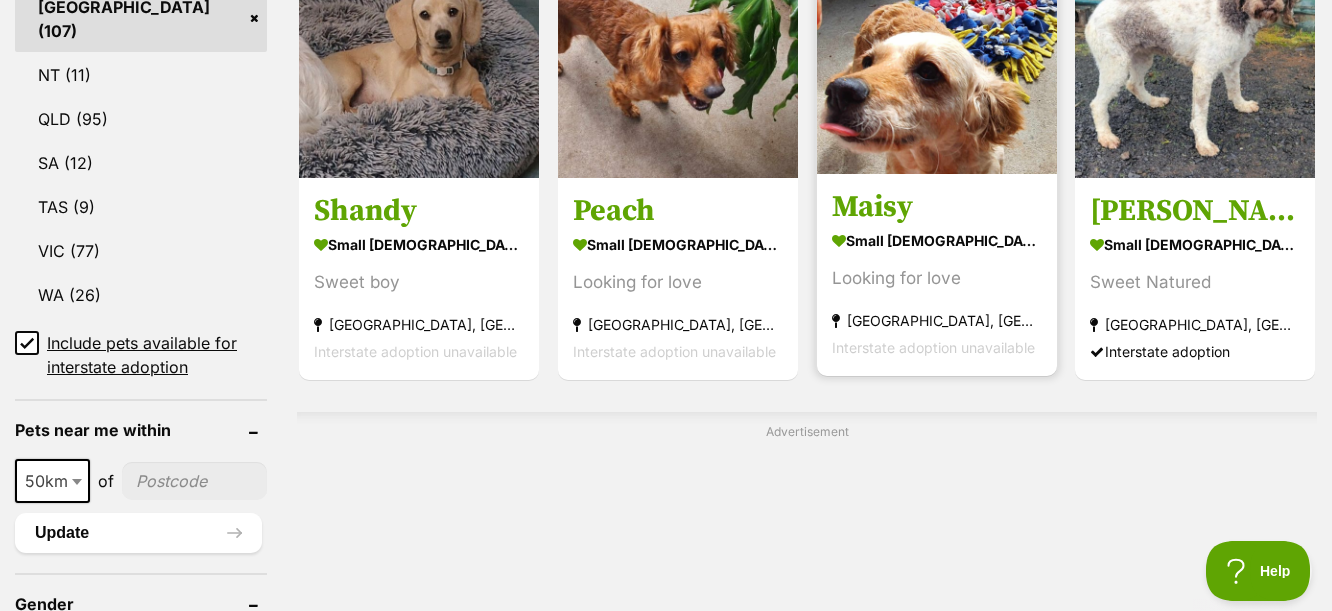 click at bounding box center (937, 54) 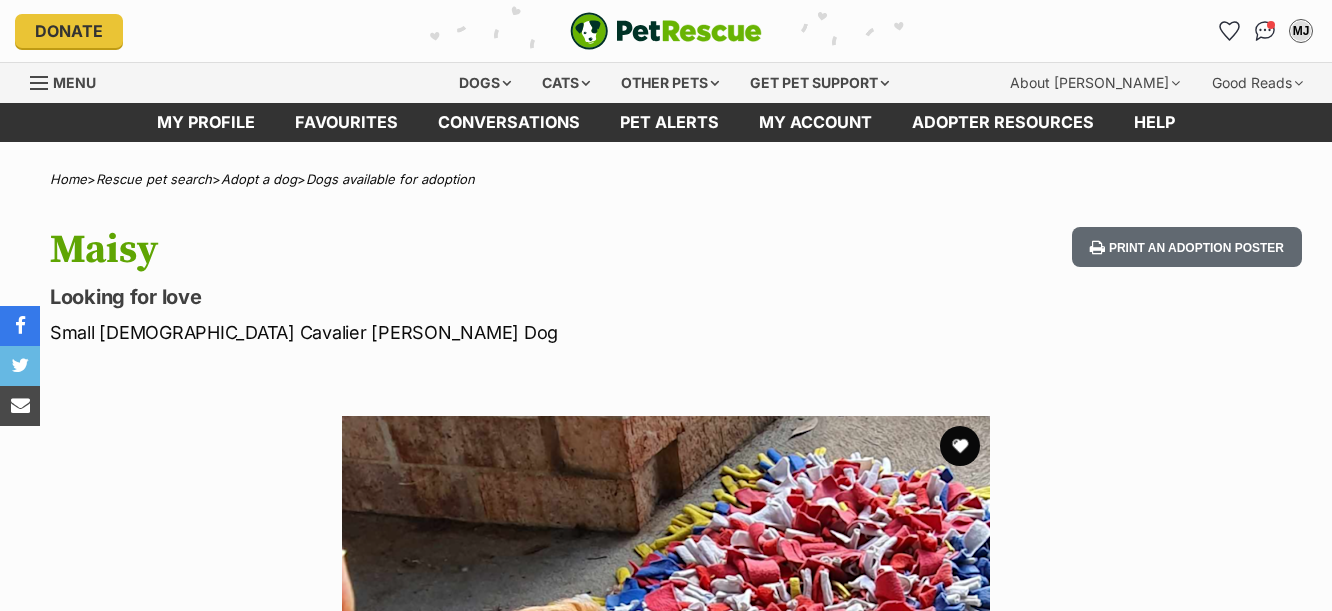scroll, scrollTop: 0, scrollLeft: 0, axis: both 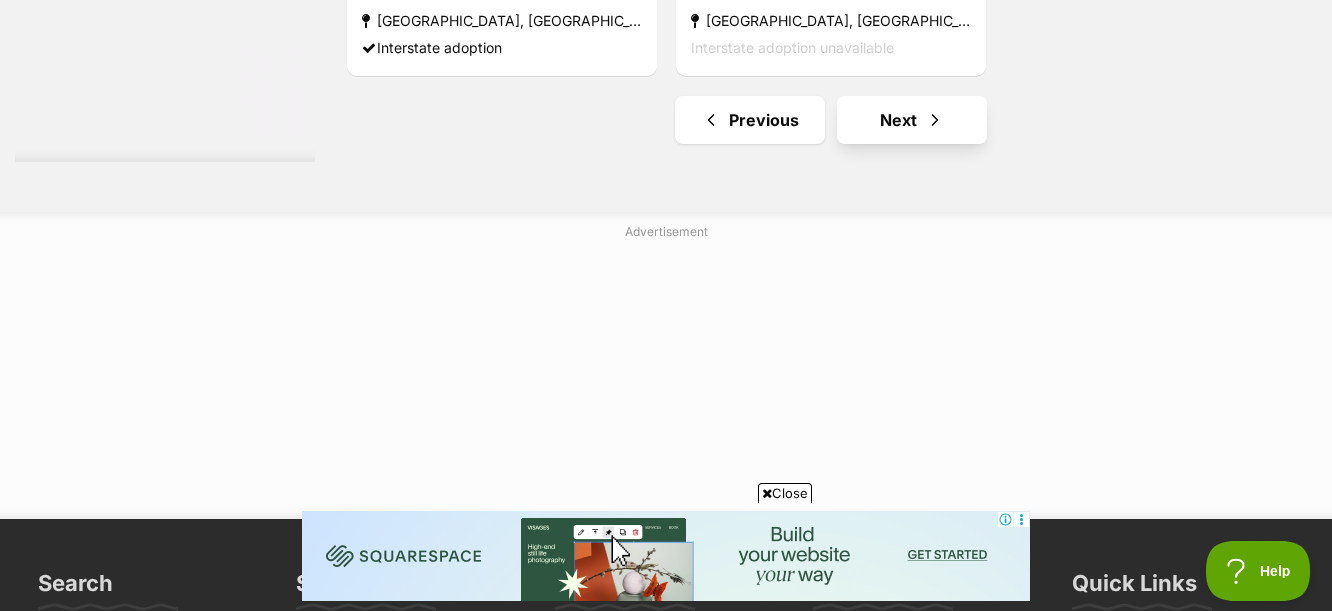 click on "Next" at bounding box center [912, 120] 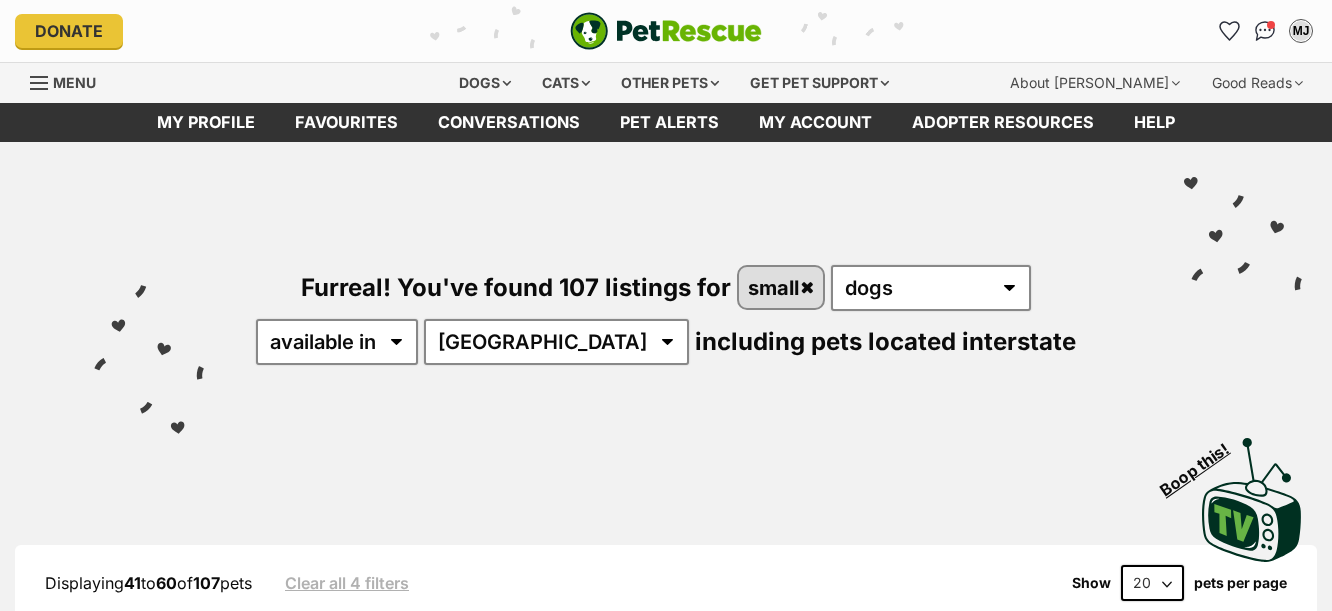 scroll, scrollTop: 0, scrollLeft: 0, axis: both 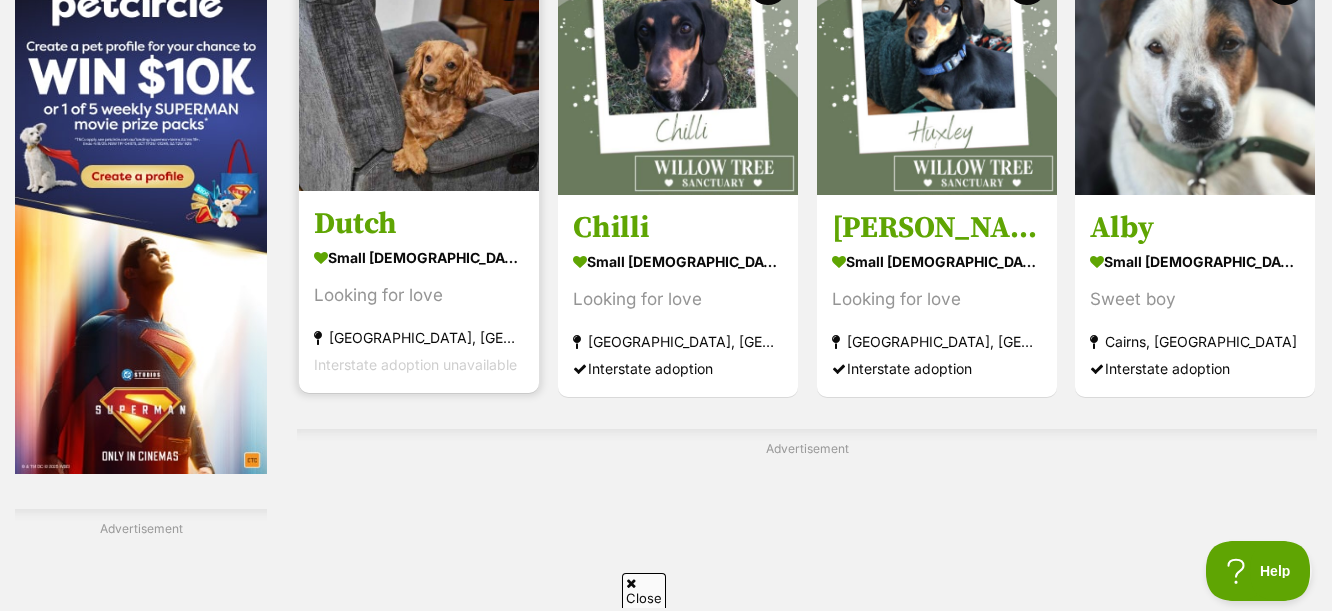 click on "Dutch" at bounding box center [419, 224] 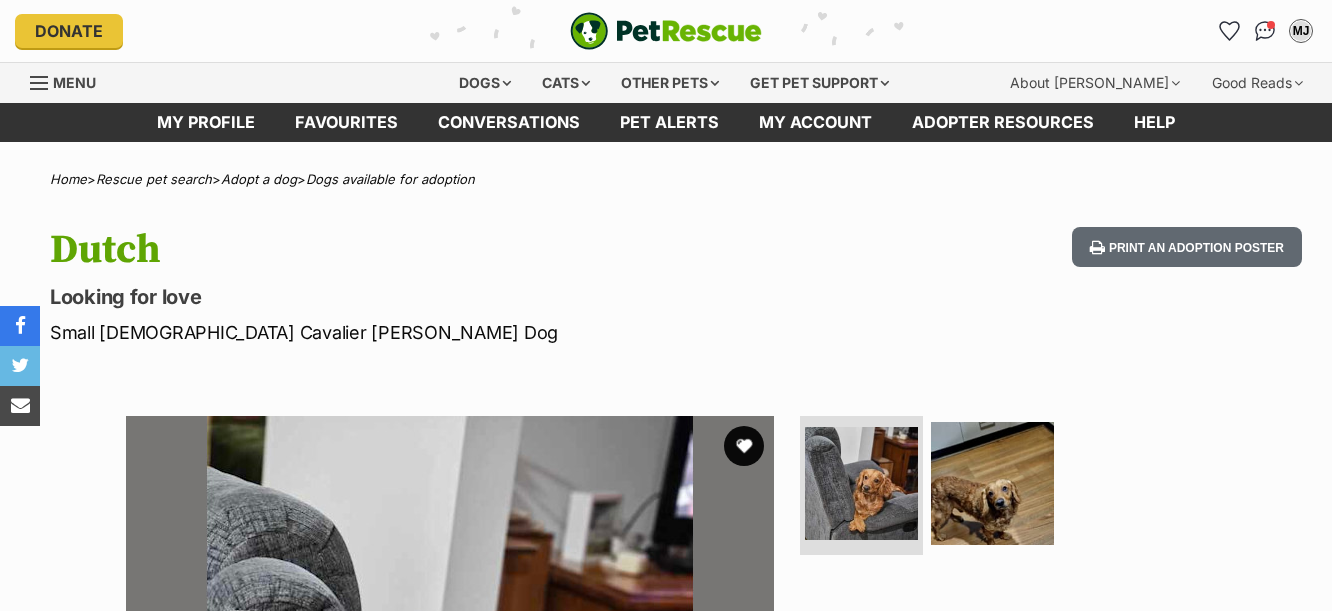 scroll, scrollTop: 0, scrollLeft: 0, axis: both 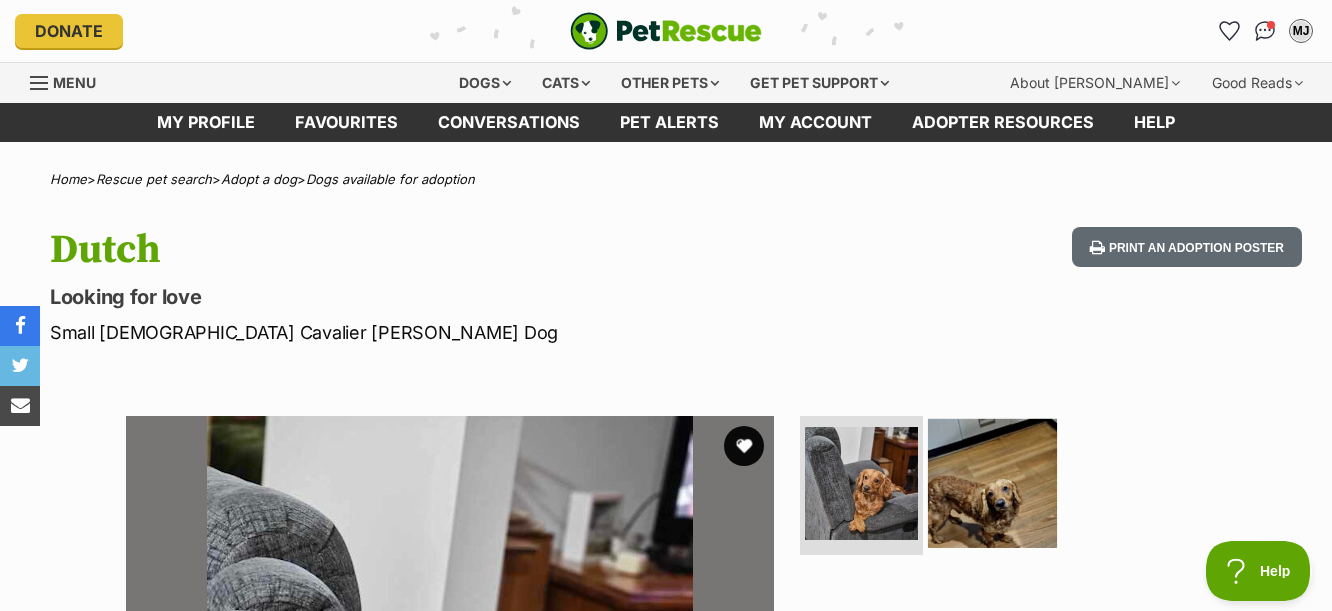click at bounding box center [992, 482] 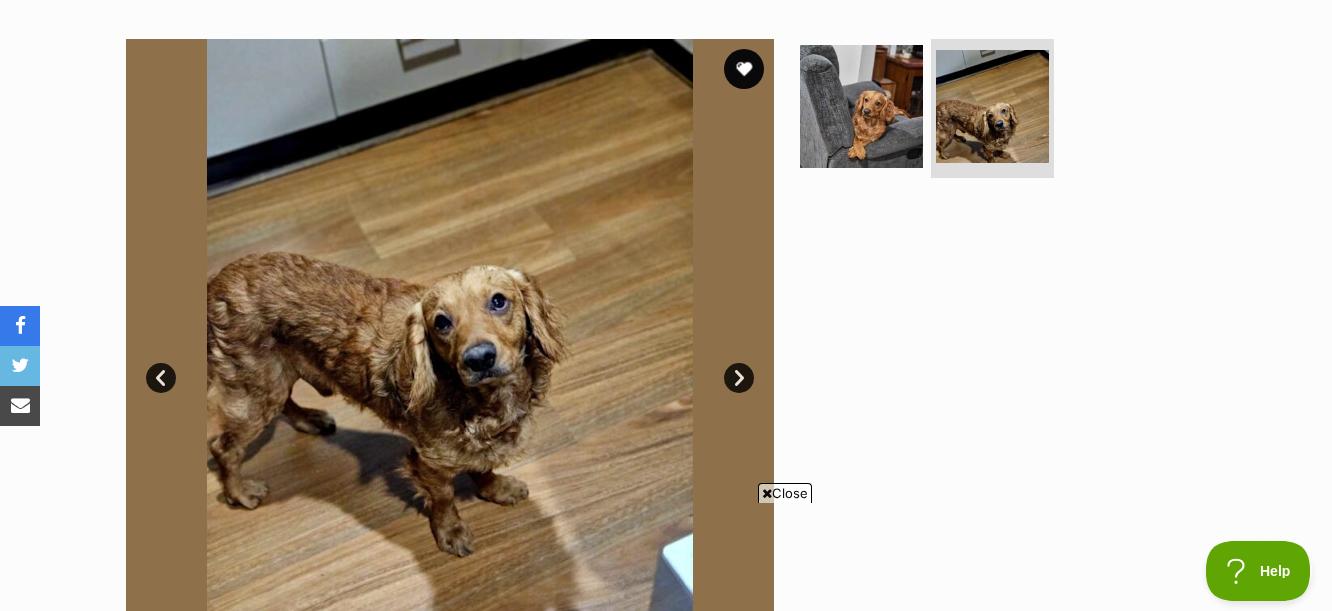 scroll, scrollTop: 374, scrollLeft: 0, axis: vertical 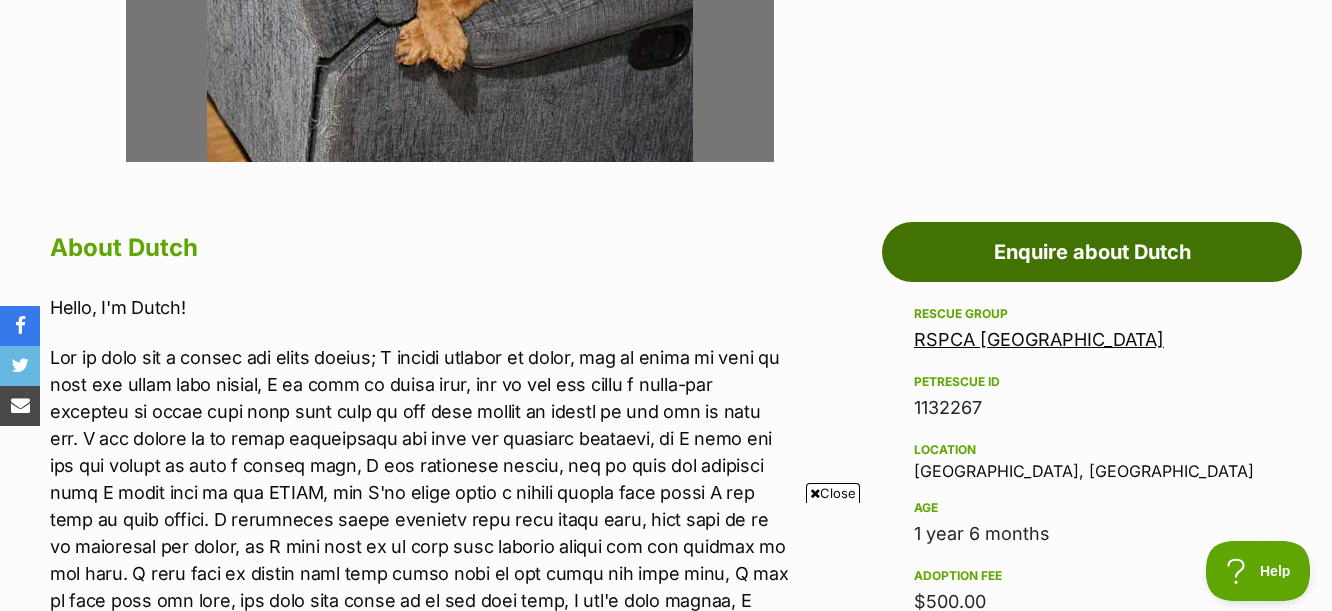 click on "Enquire about Dutch" at bounding box center (1092, 252) 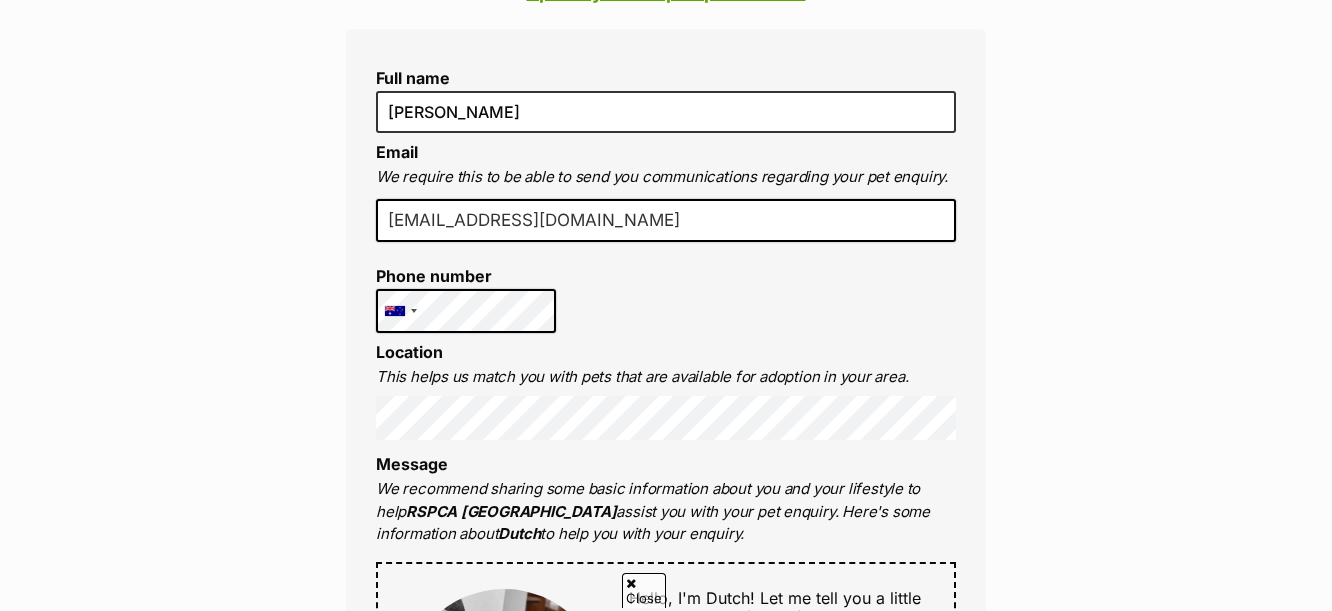 scroll, scrollTop: 0, scrollLeft: 0, axis: both 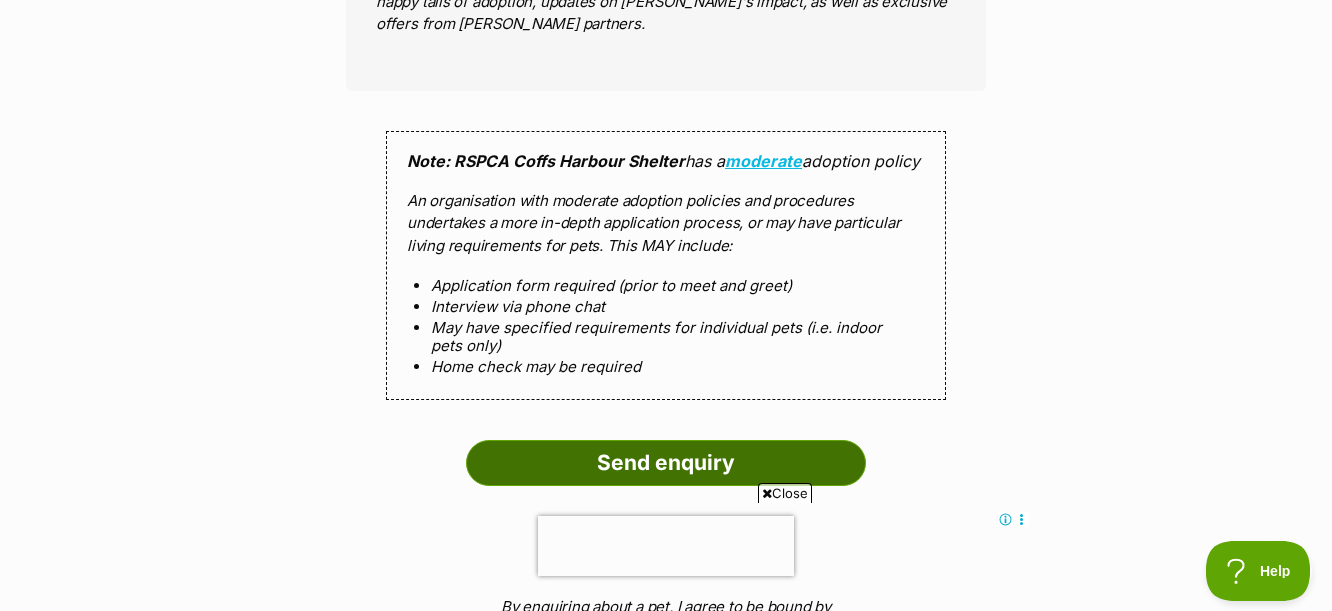 click on "Send enquiry" at bounding box center [666, 463] 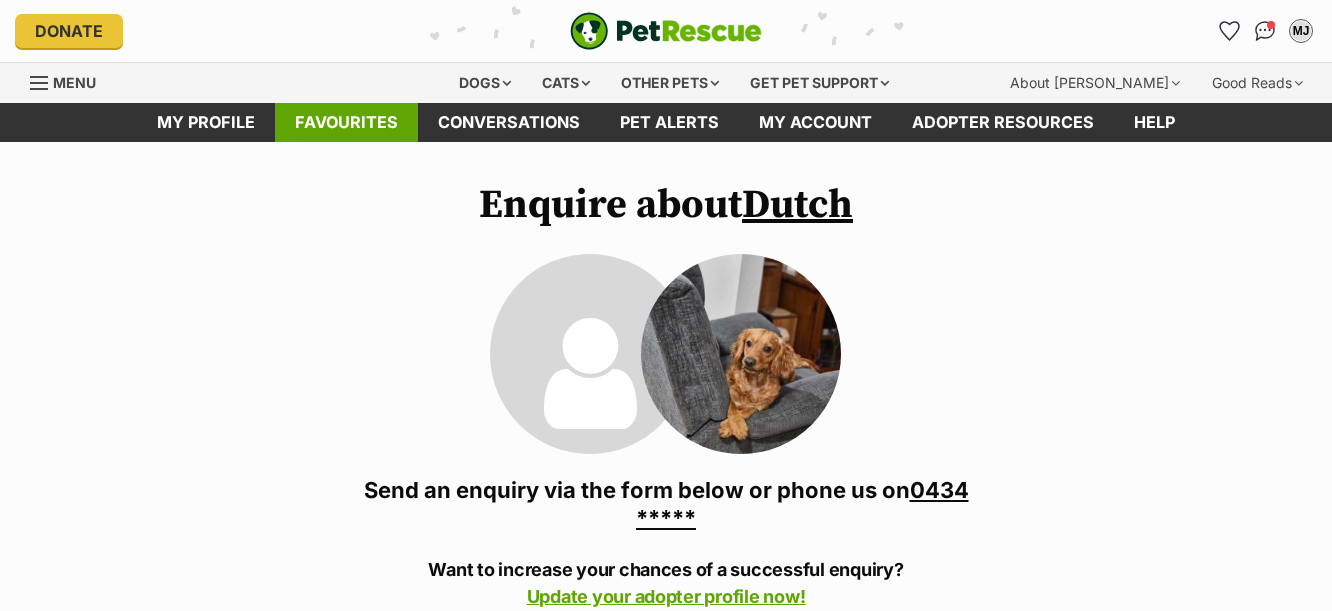 scroll, scrollTop: 44, scrollLeft: 0, axis: vertical 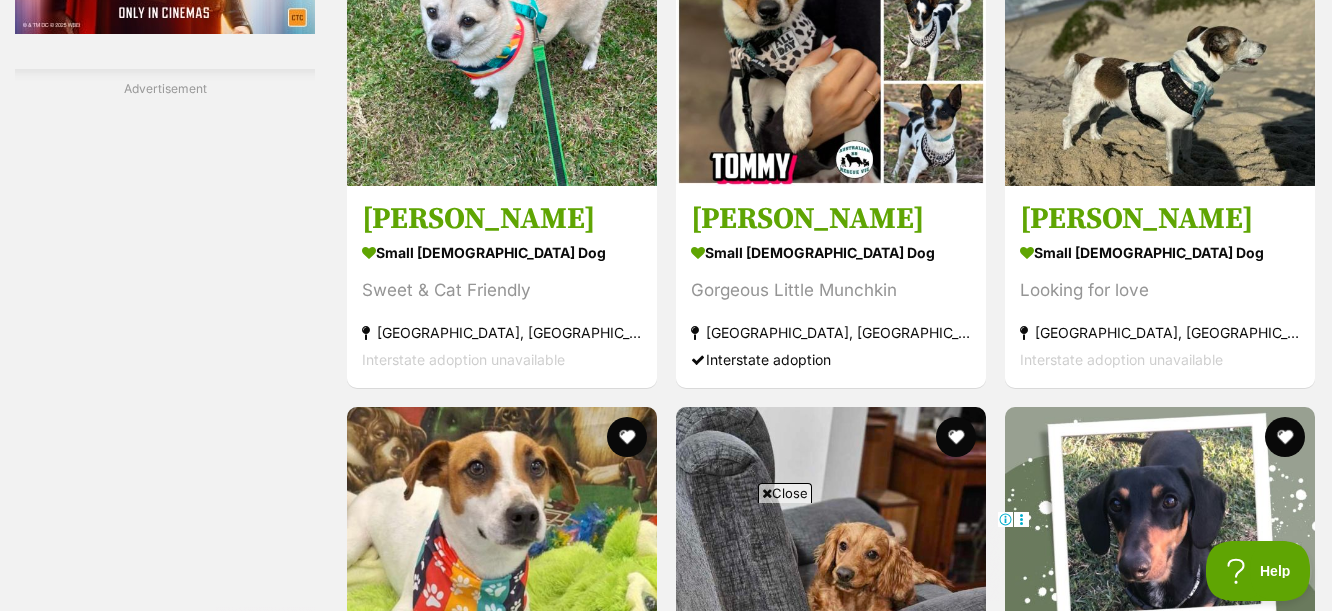 click on "Previous" at bounding box center [750, 1847] 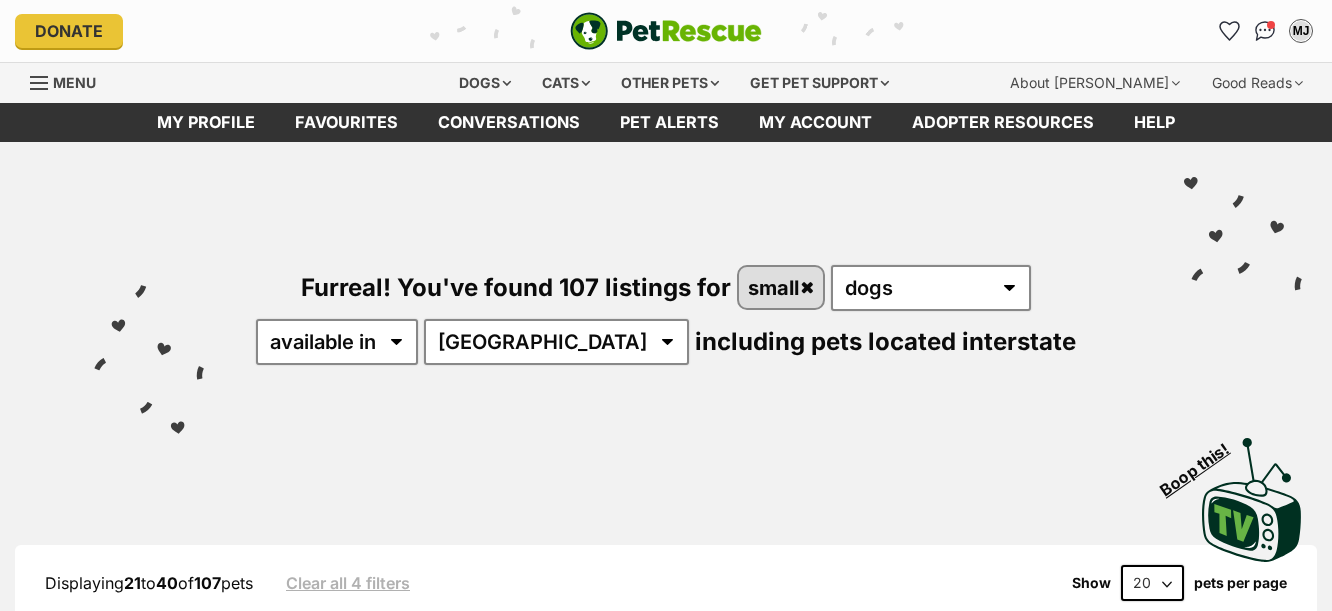 scroll, scrollTop: 796, scrollLeft: 0, axis: vertical 